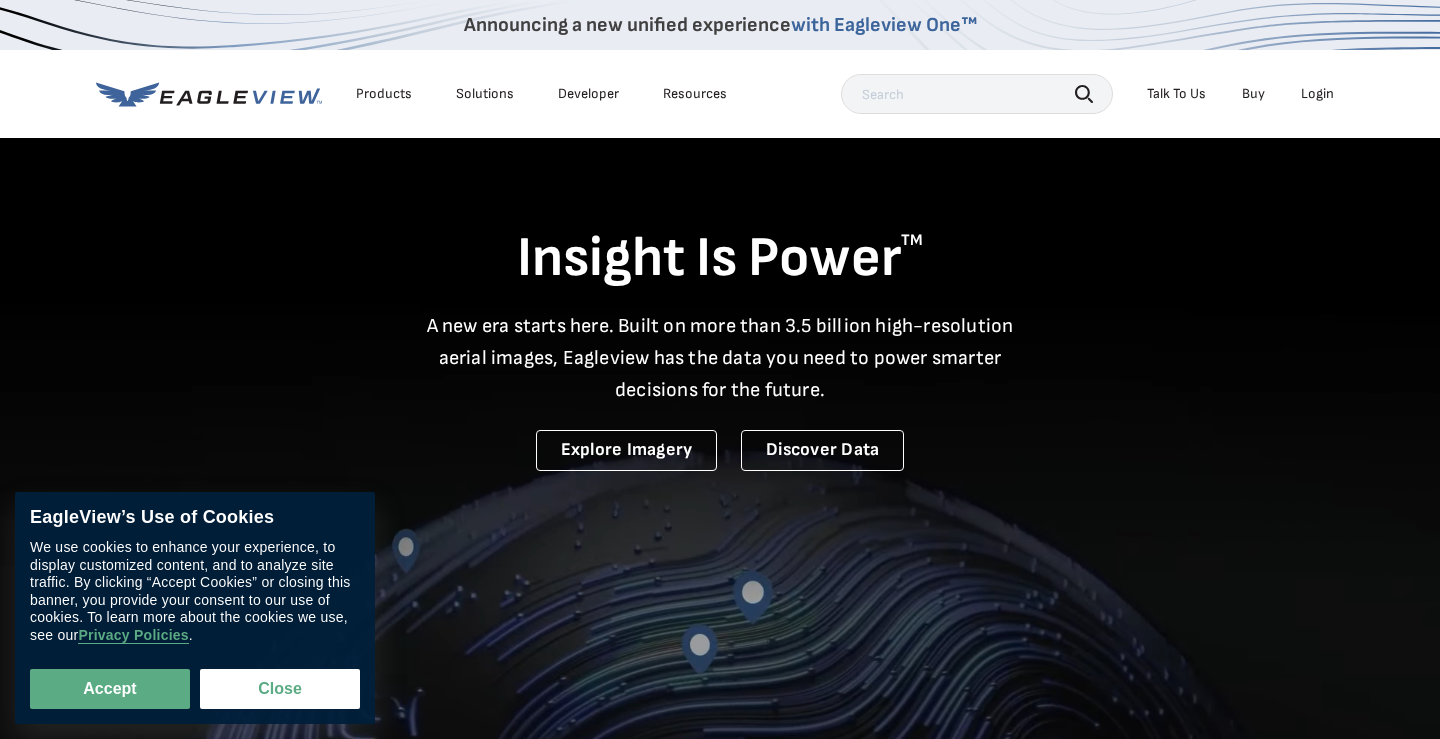 scroll, scrollTop: 0, scrollLeft: 0, axis: both 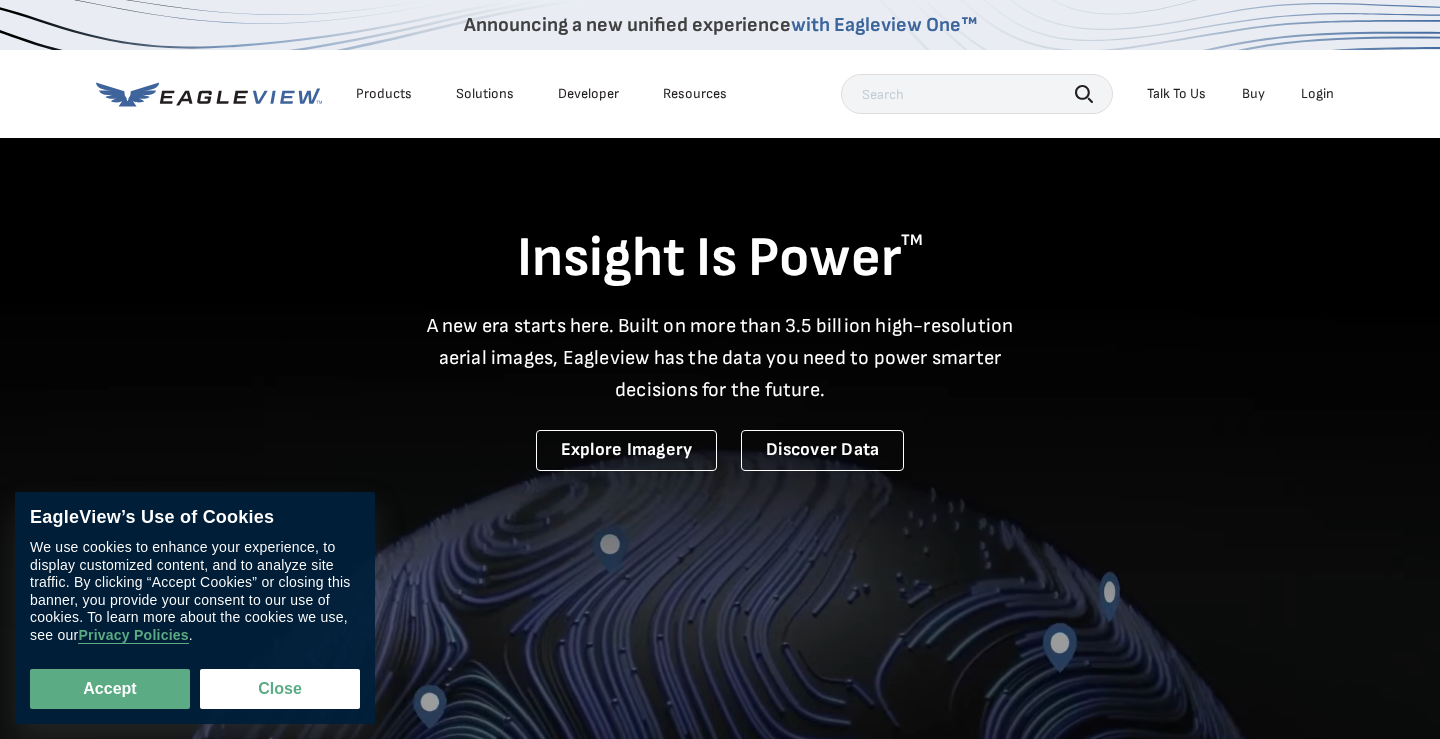 click on "Accept" at bounding box center [110, 689] 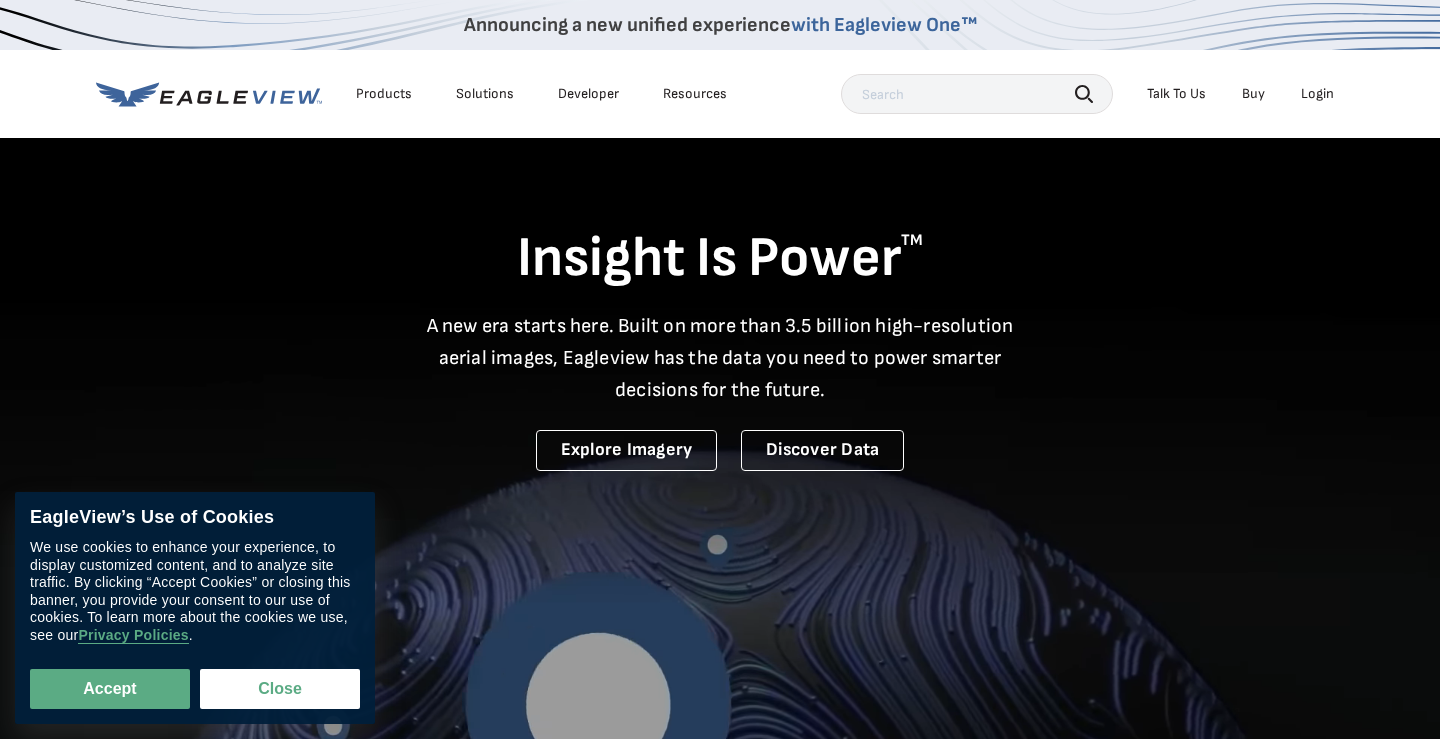 checkbox on "true" 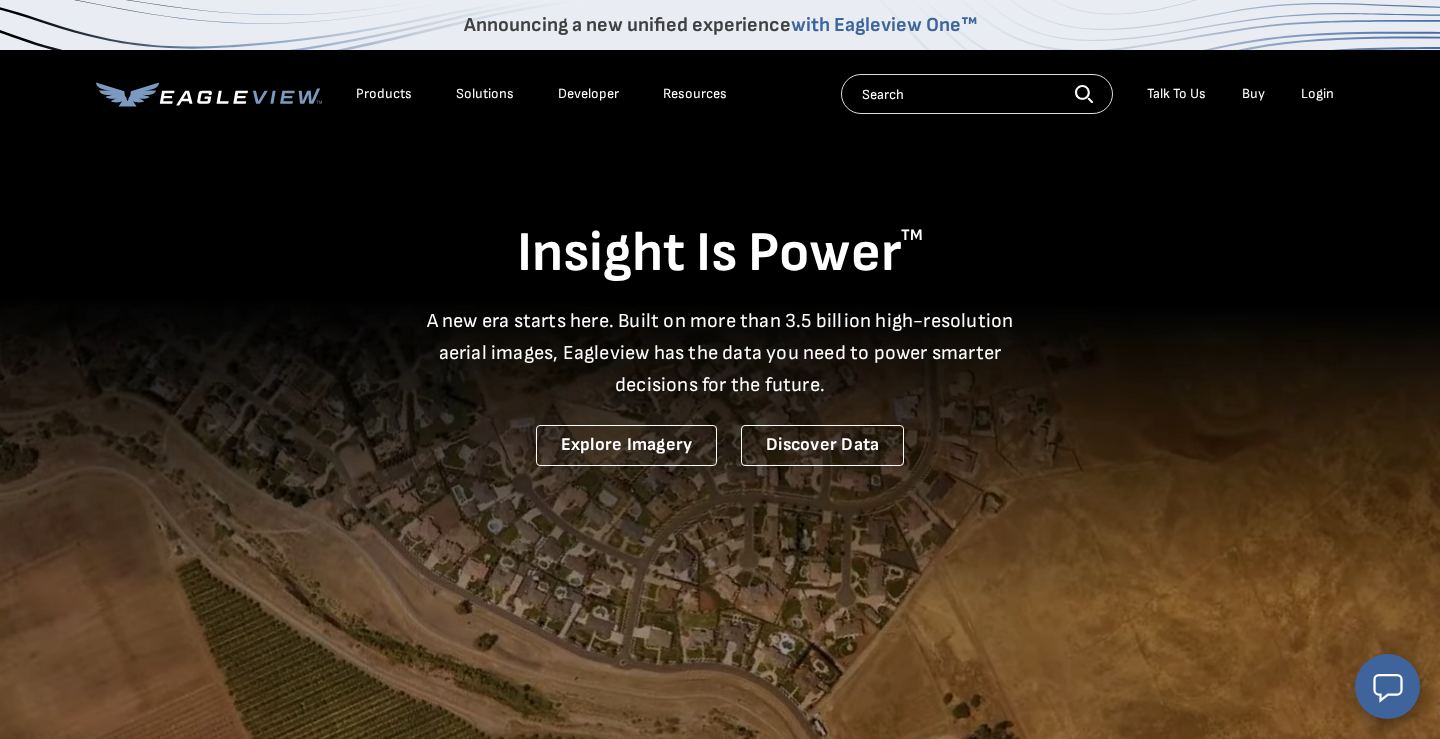 scroll, scrollTop: 0, scrollLeft: 0, axis: both 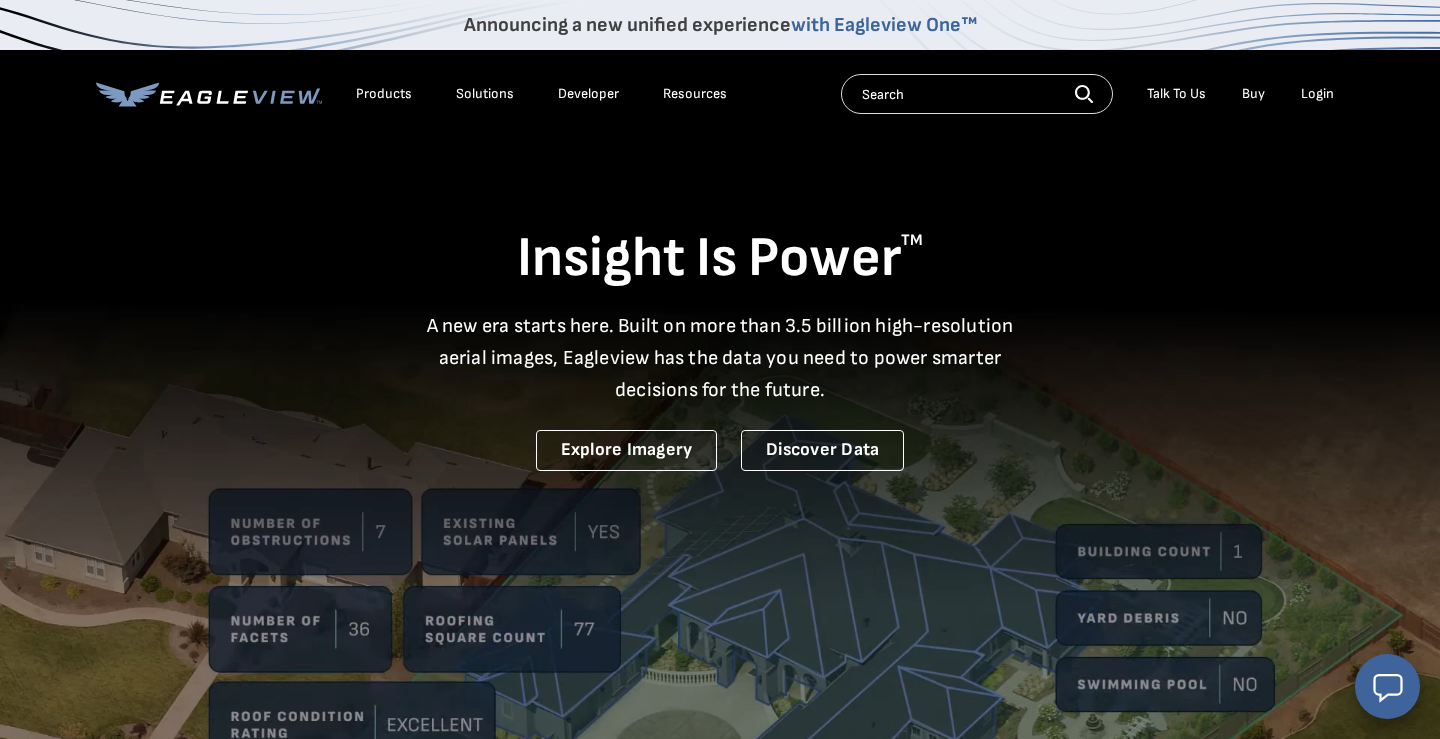 click on "Login" at bounding box center (1317, 94) 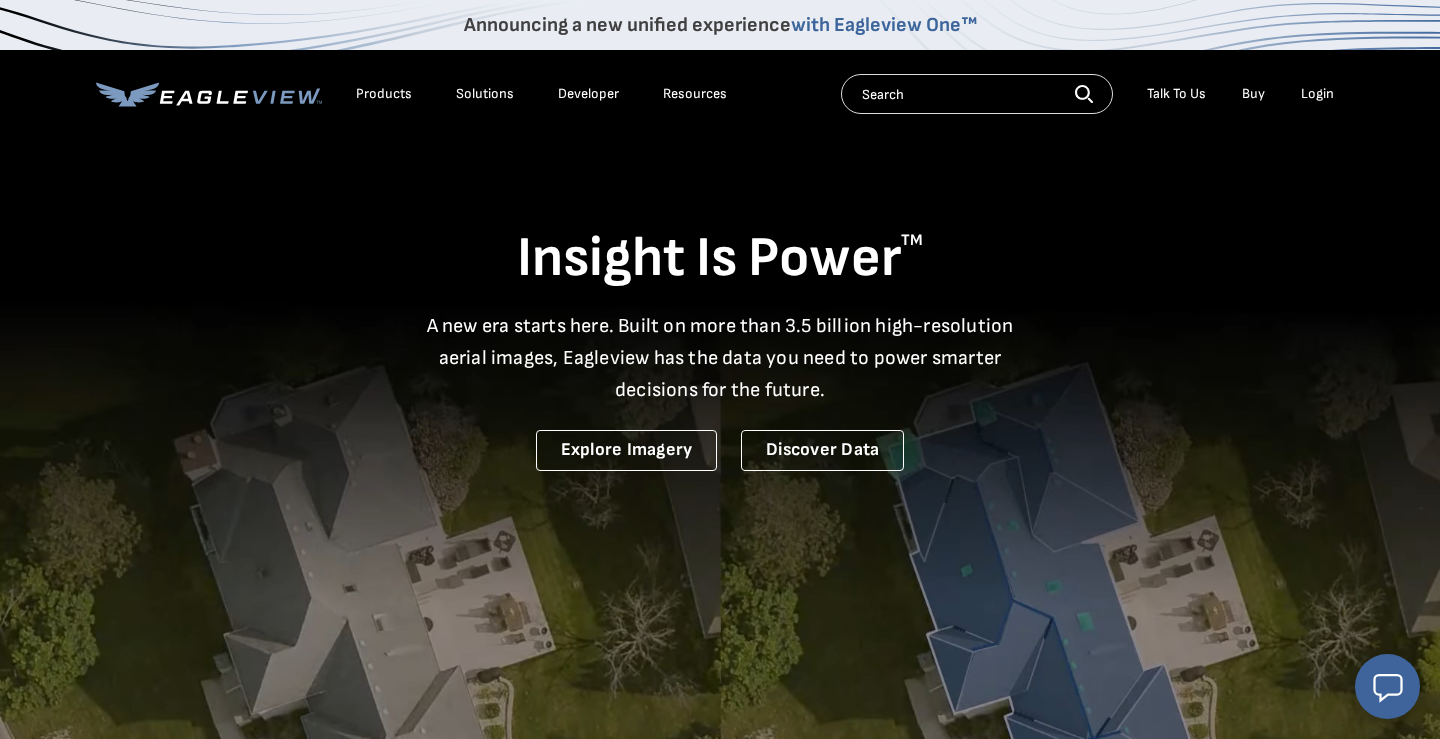 click on "Login" at bounding box center (1317, 94) 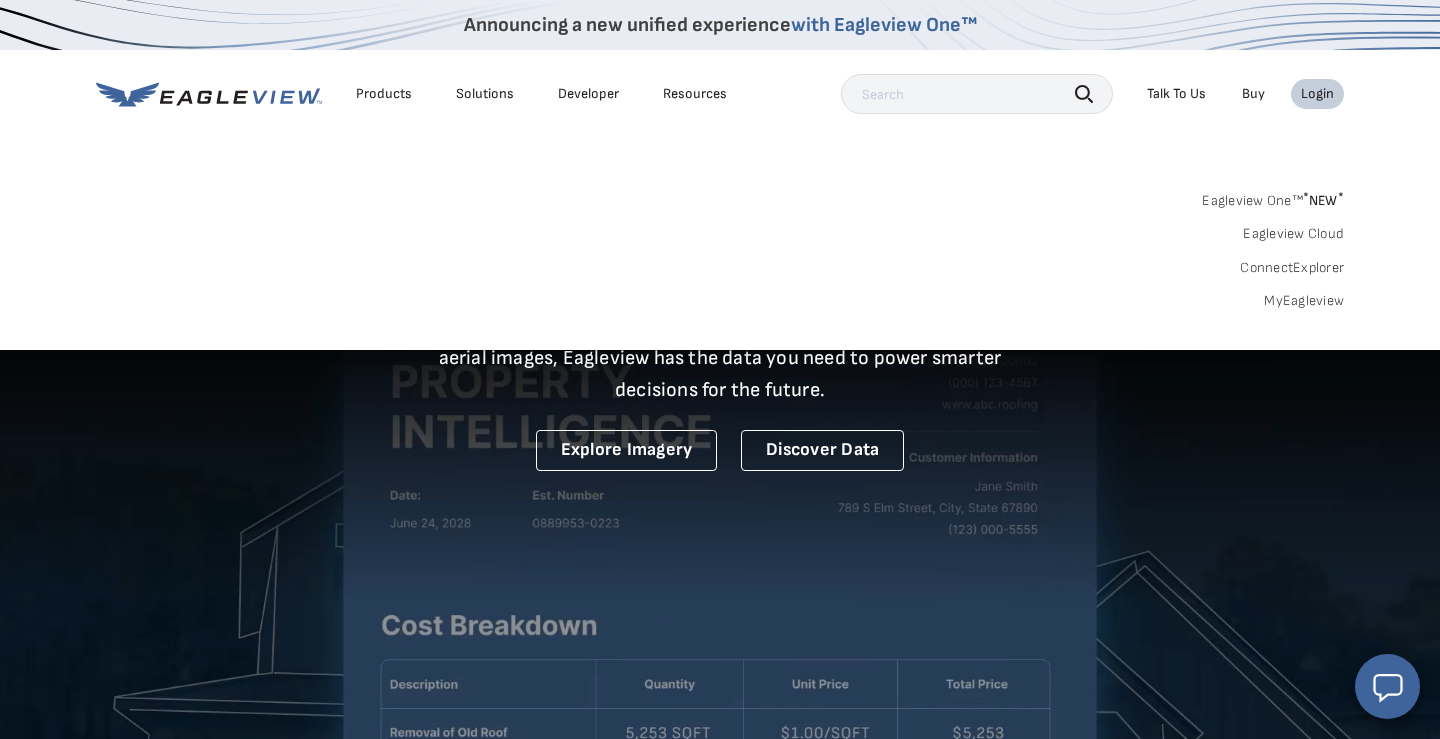 click on "Login" at bounding box center (1317, 94) 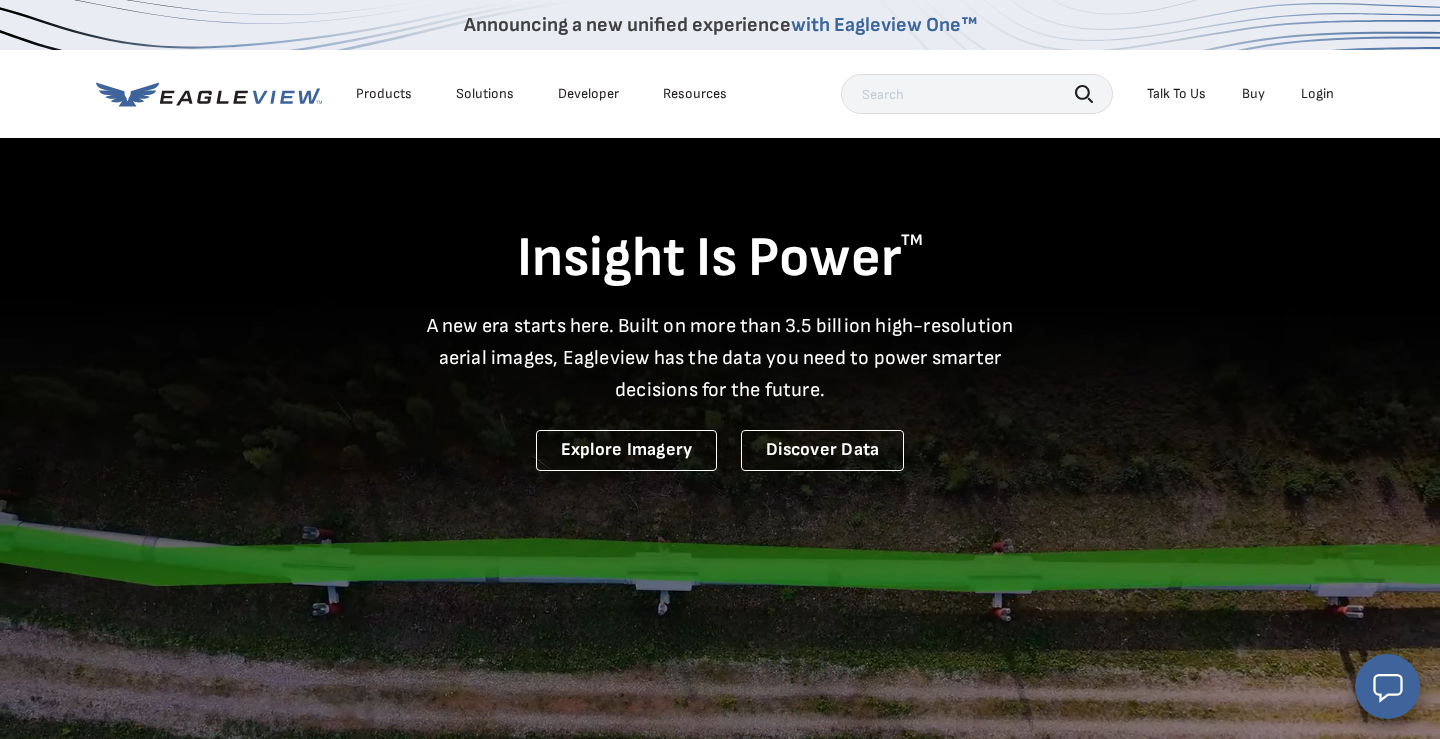 click on "Login" at bounding box center (1317, 94) 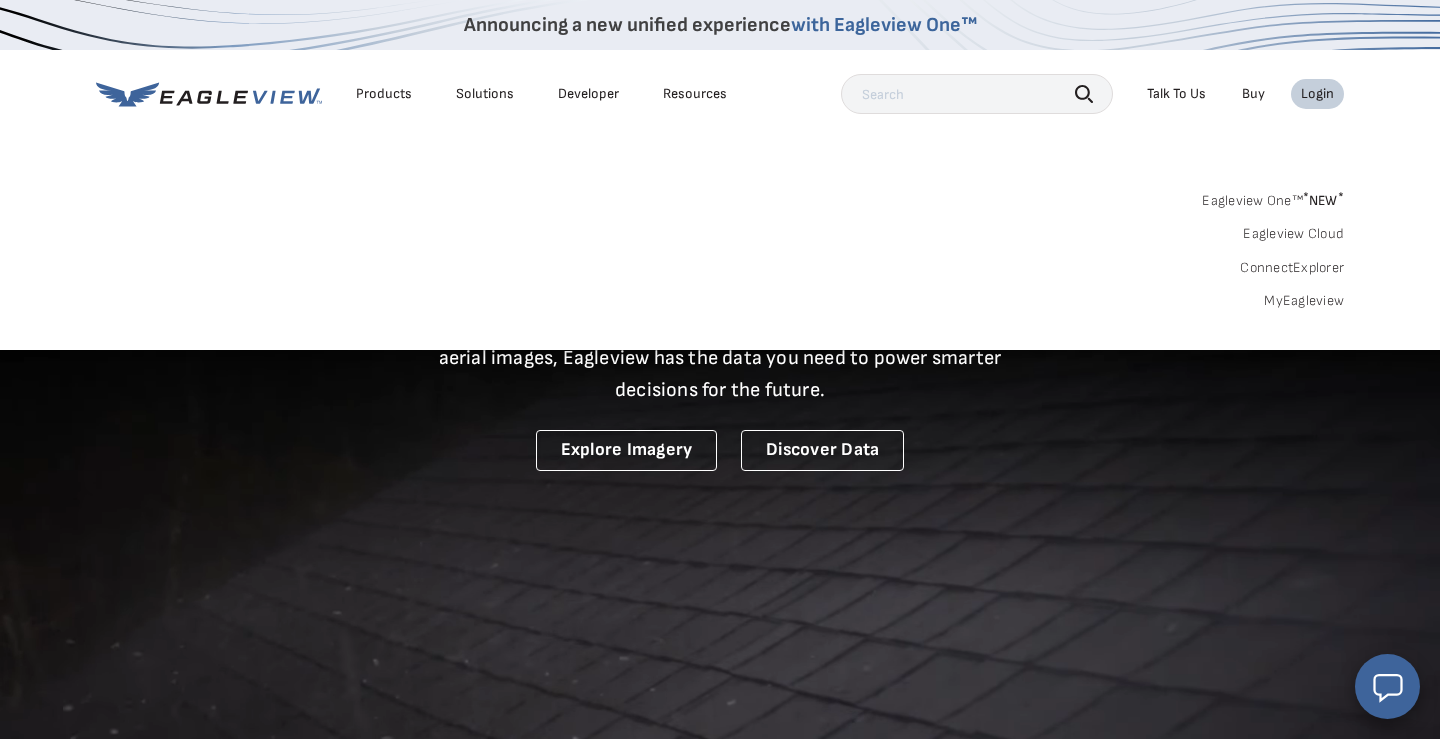 click on "Eagleview One™  * NEW *
Eagleview Cloud
ConnectExplorer
MyEagleview" at bounding box center [720, 248] 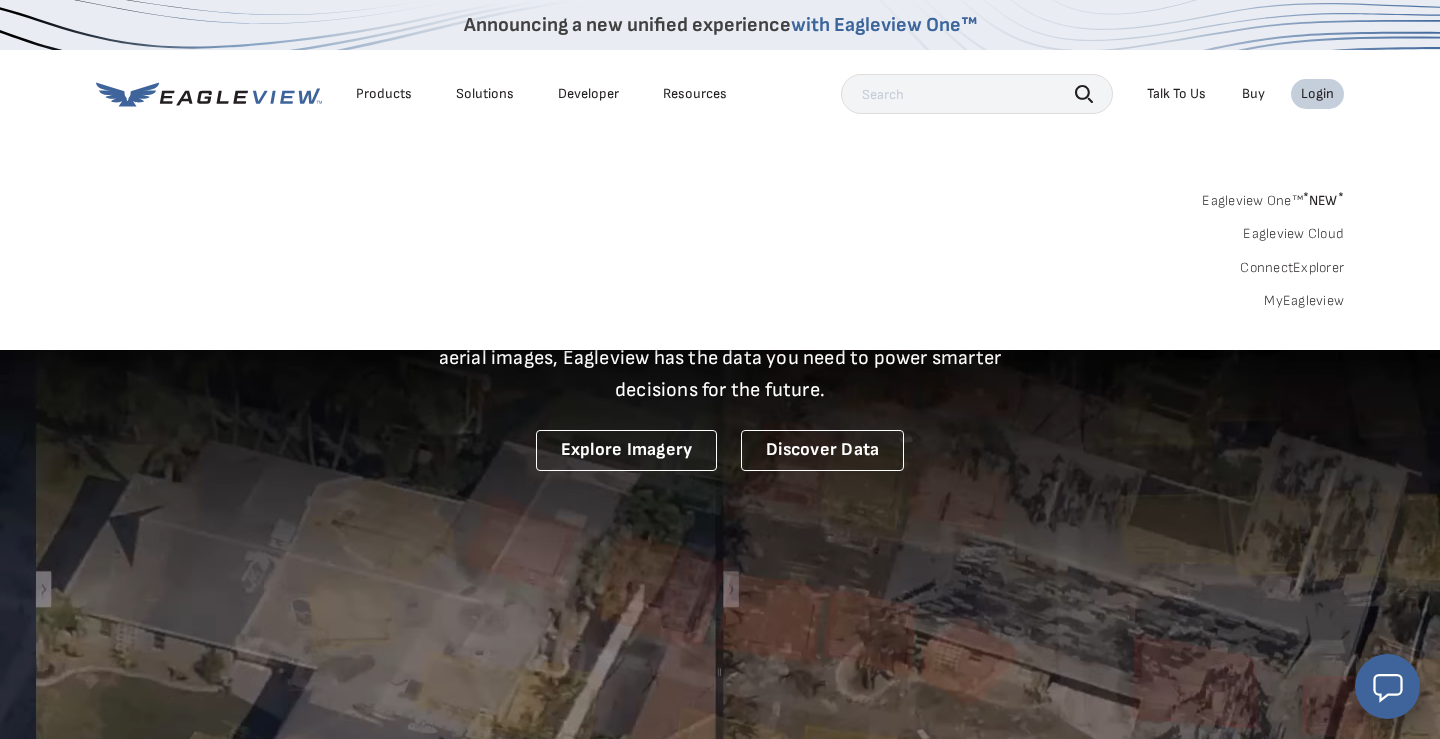 drag, startPoint x: 674, startPoint y: 284, endPoint x: 658, endPoint y: 303, distance: 24.839485 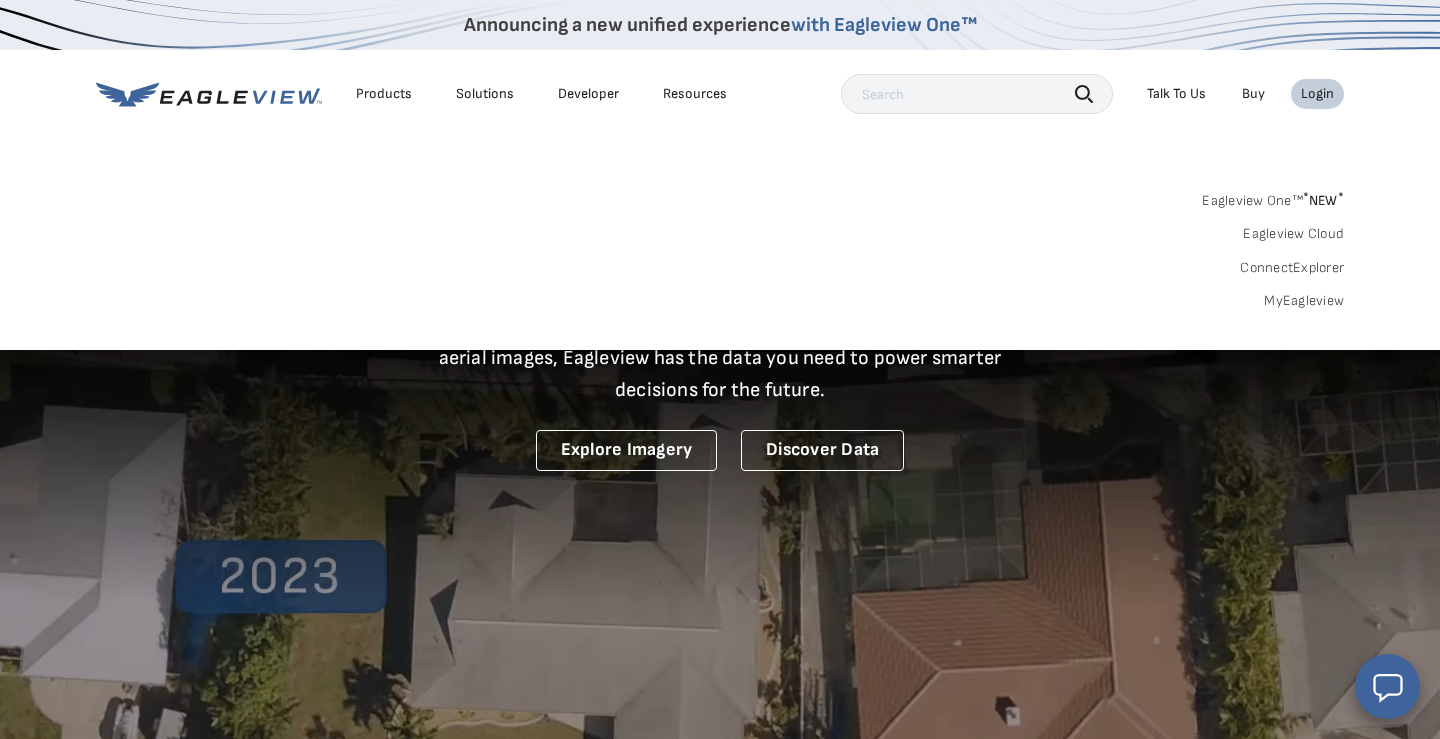 click on "Eagleview One™  * NEW *
Eagleview Cloud
ConnectExplorer
MyEagleview" at bounding box center (720, 248) 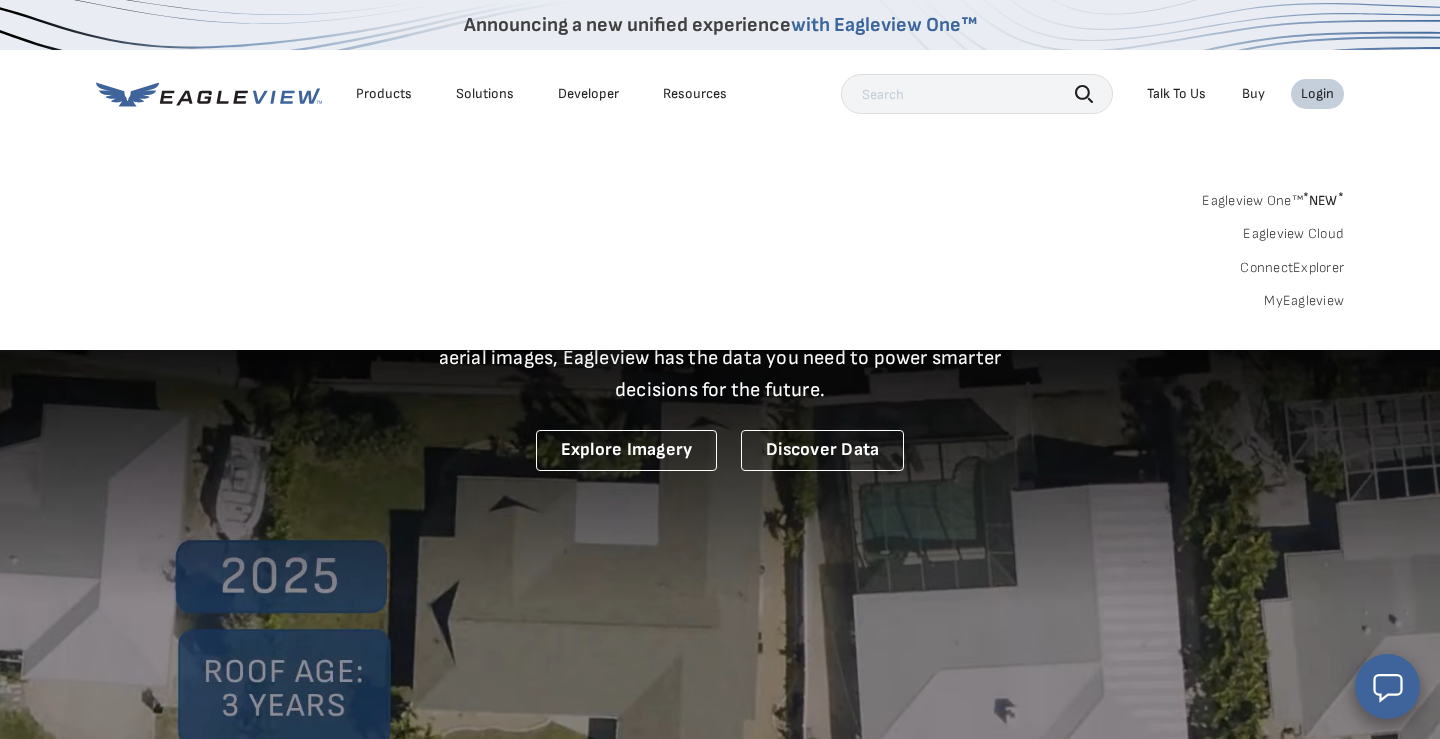 drag, startPoint x: 658, startPoint y: 303, endPoint x: 597, endPoint y: 264, distance: 72.40166 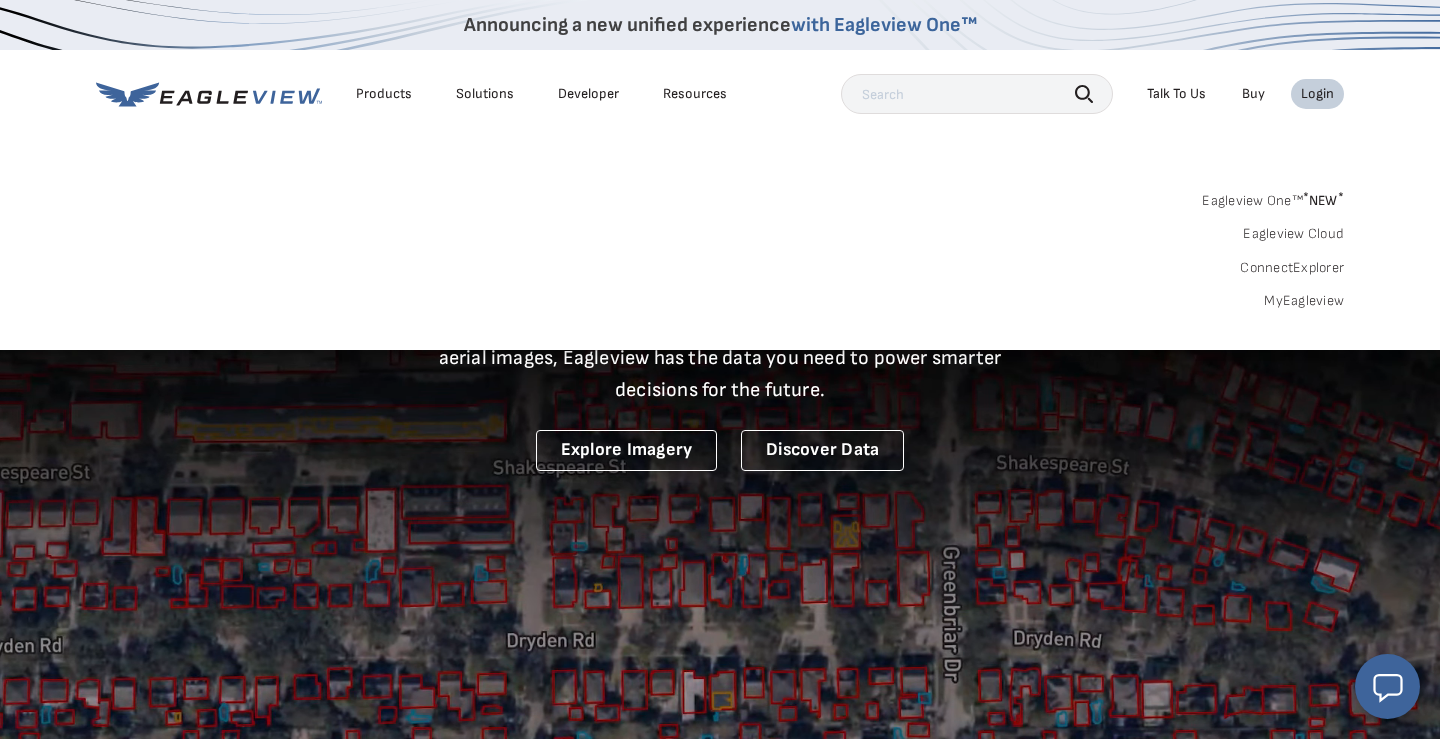 click on "Eagleview One™  * NEW *
Eagleview Cloud
ConnectExplorer
MyEagleview" at bounding box center (720, 248) 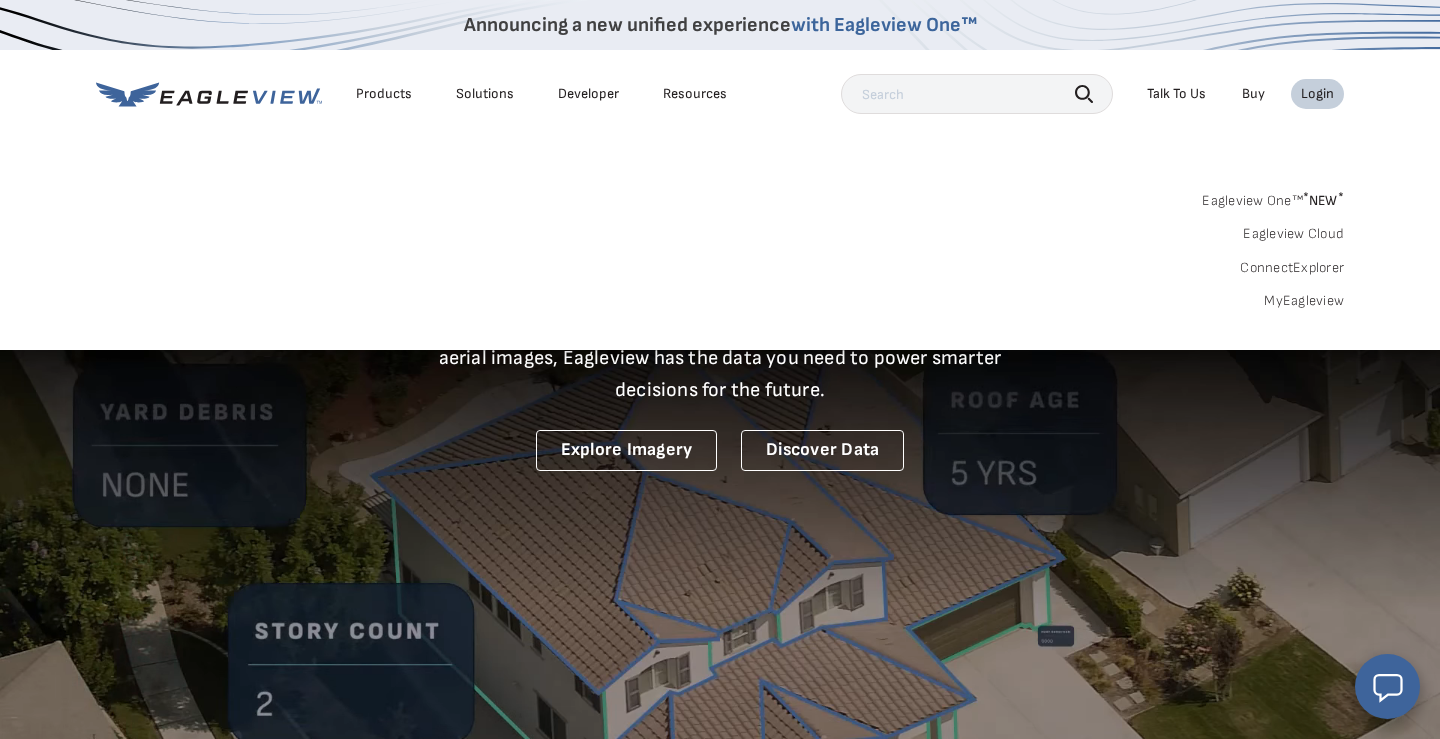 drag, startPoint x: 588, startPoint y: 256, endPoint x: 578, endPoint y: 216, distance: 41.231056 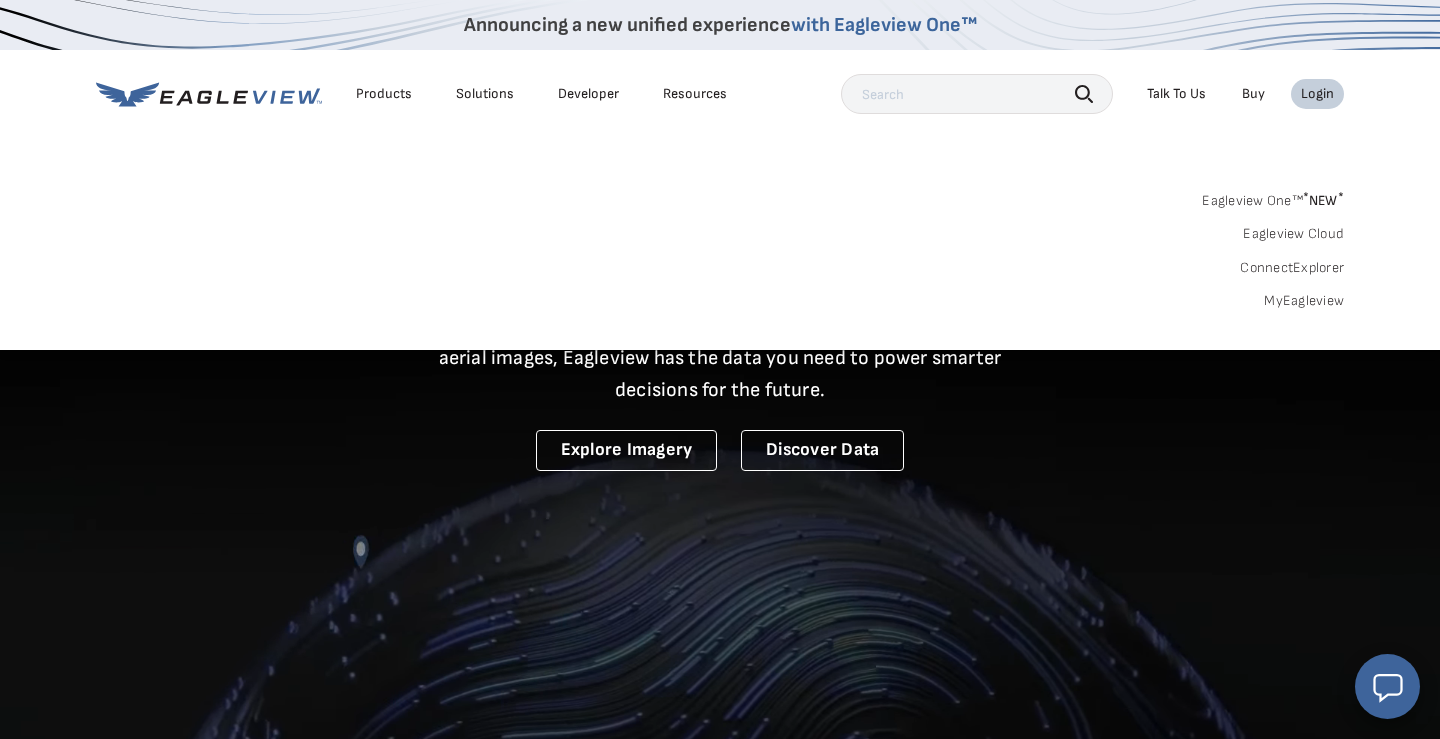 click on "Eagleview One™  * NEW *
Eagleview Cloud
ConnectExplorer
MyEagleview" at bounding box center [720, 248] 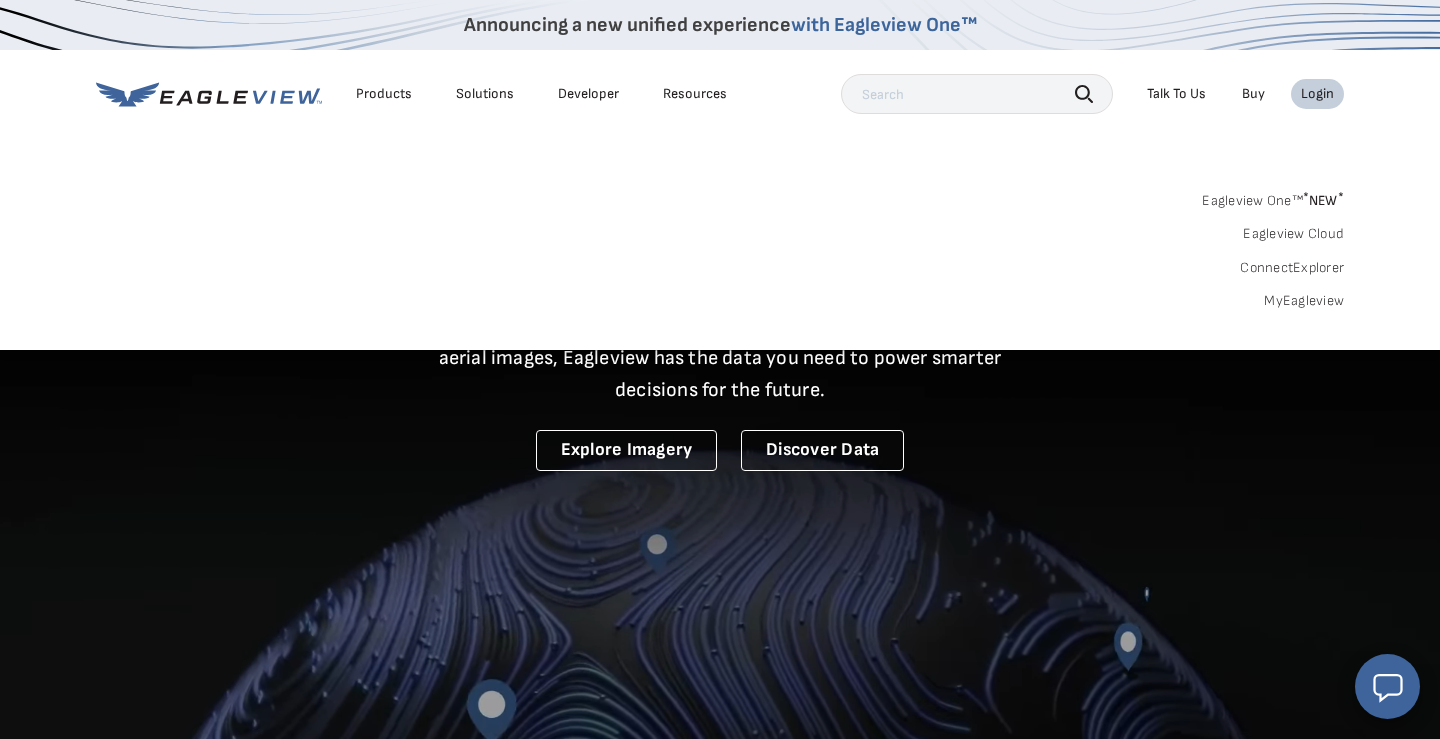 drag, startPoint x: 578, startPoint y: 216, endPoint x: 525, endPoint y: 175, distance: 67.00746 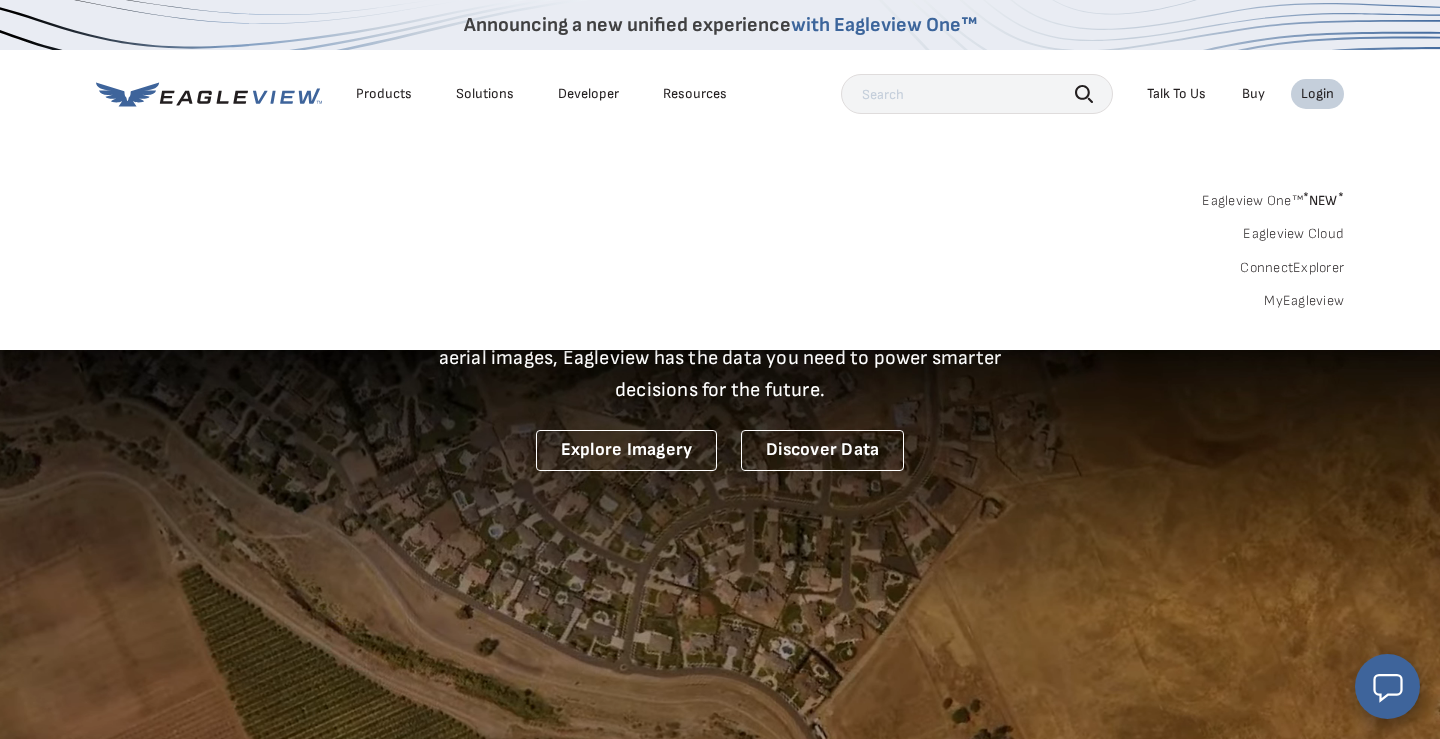 click on "Eagleview One™  * NEW *
Eagleview Cloud
ConnectExplorer
MyEagleview" at bounding box center [720, 248] 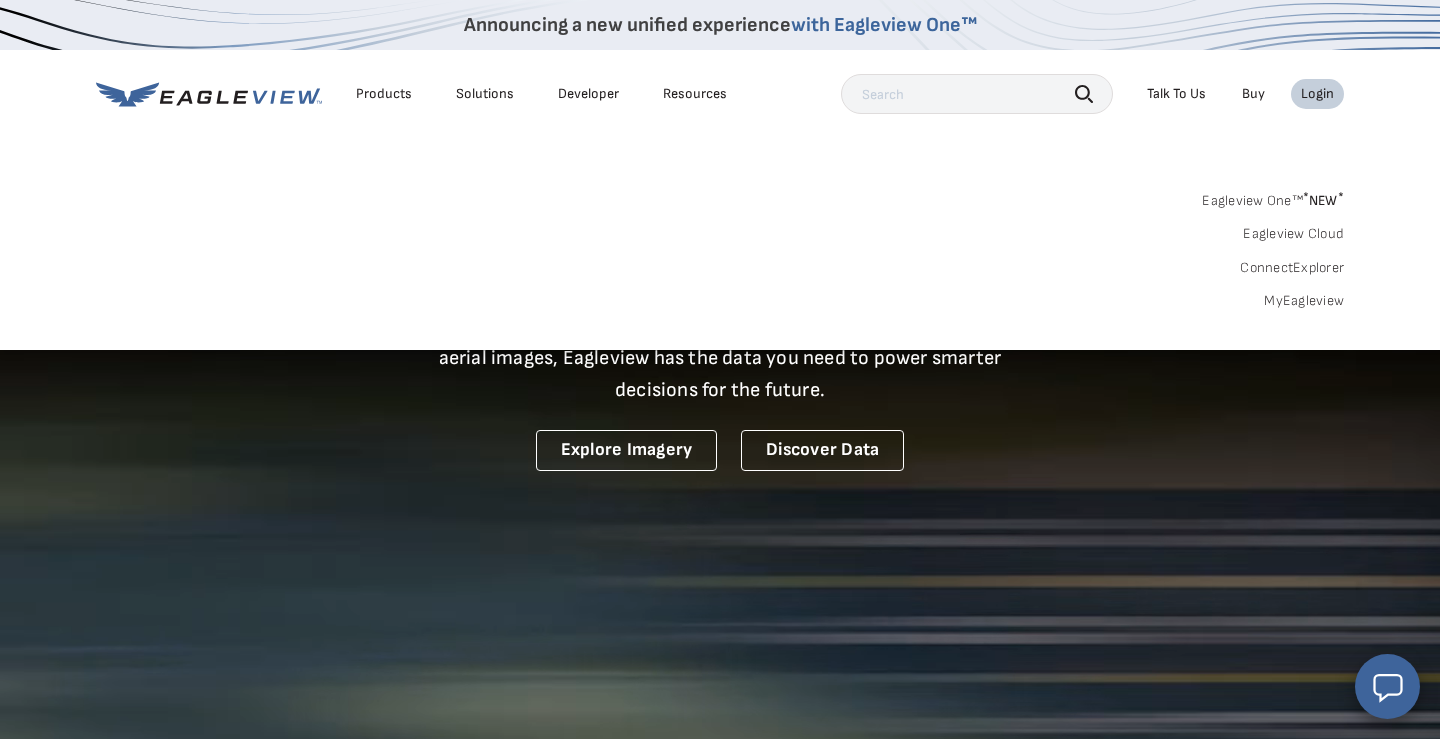 click on "Search
Products
Our Product Areas
Imagery 1-Inch GSD Aerial Imagery   *" at bounding box center [720, 256] 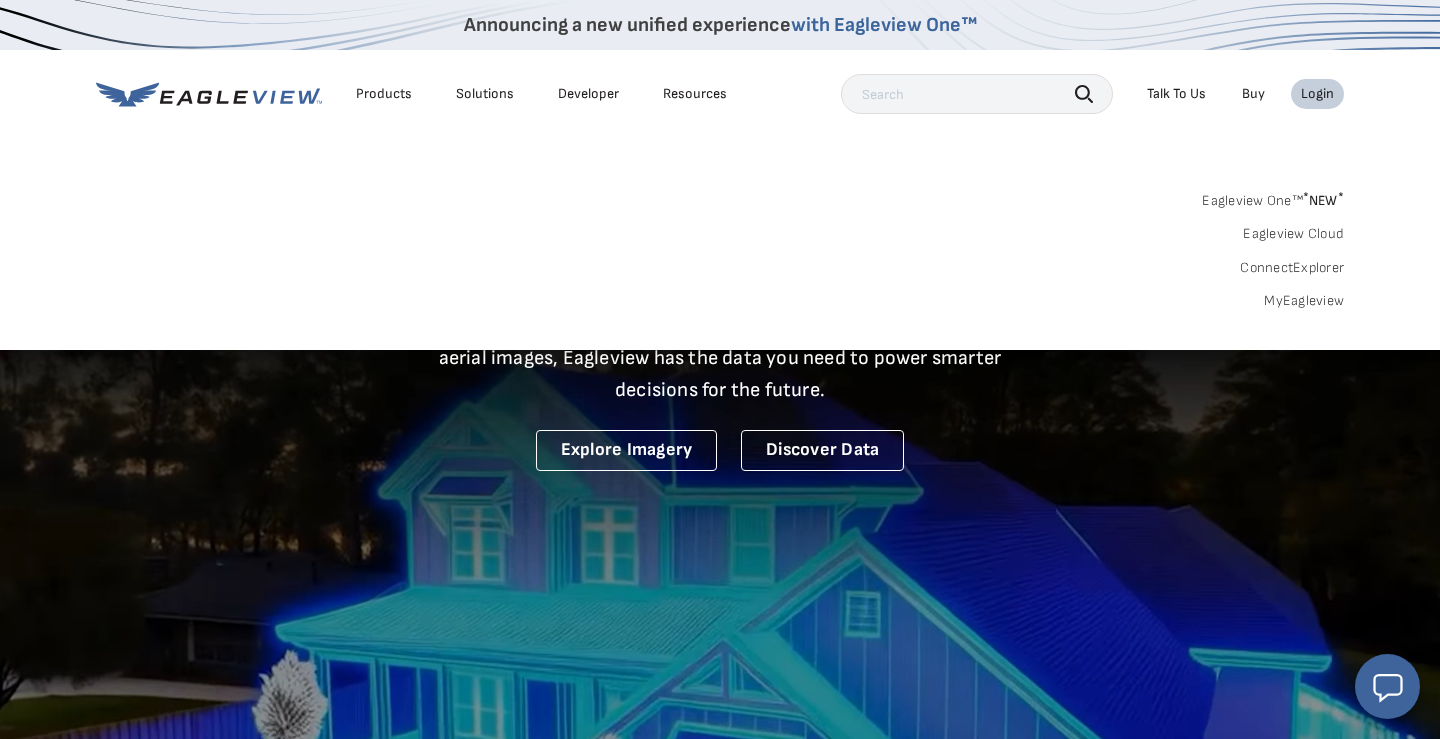 click on "Search
Products
Our Product Areas
Imagery 1-Inch GSD Aerial Imagery   *" at bounding box center [720, 256] 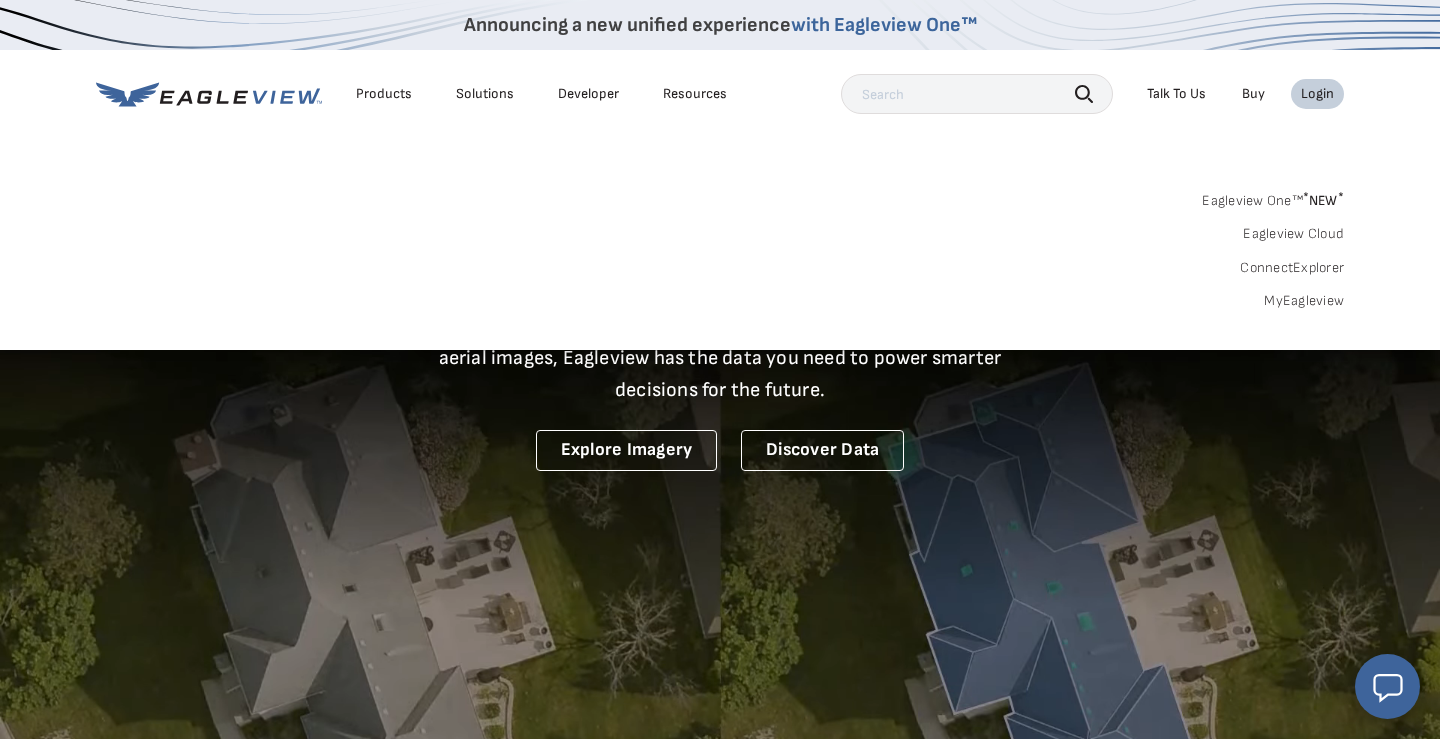 click on "Eagleview One™  * NEW *
Eagleview Cloud
ConnectExplorer
MyEagleview" at bounding box center [720, 248] 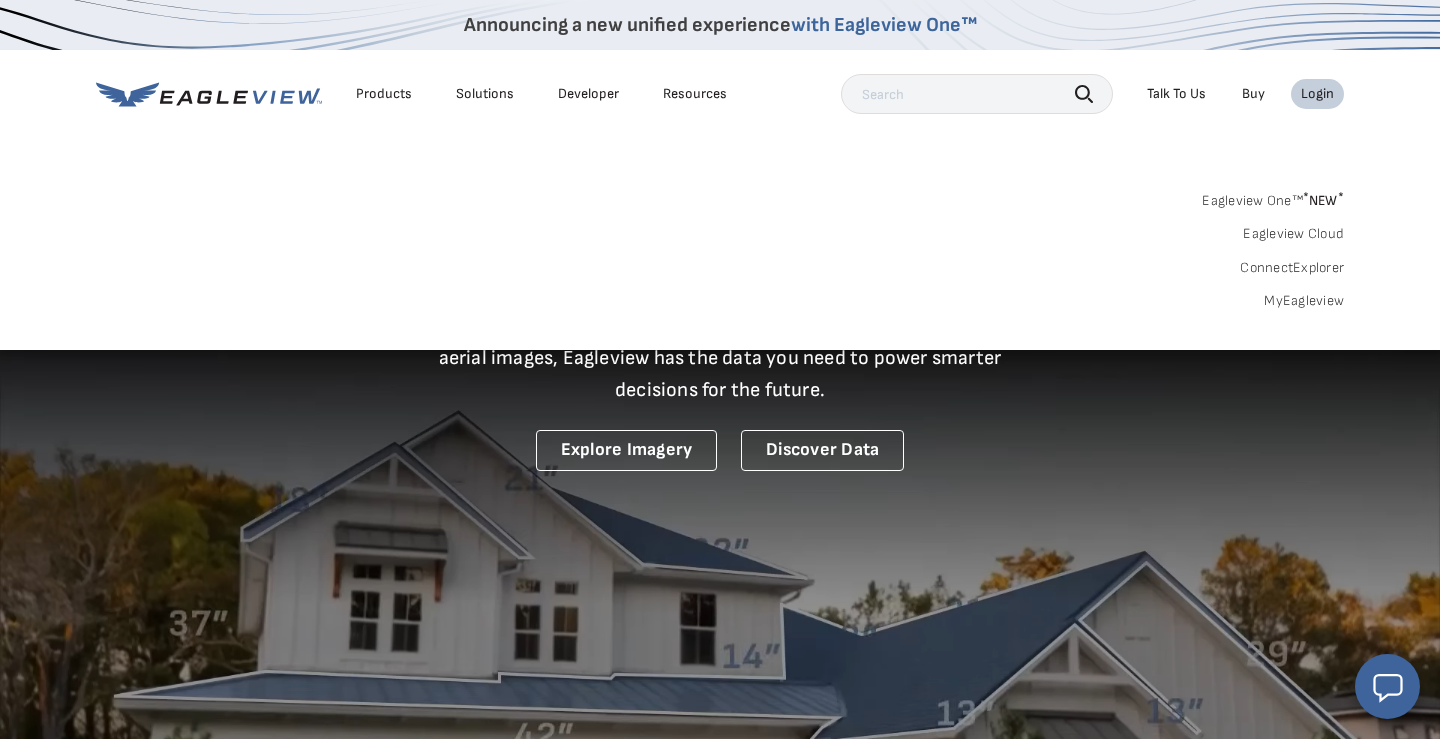 click on "Eagleview One™  * NEW *
Eagleview Cloud
ConnectExplorer
MyEagleview" at bounding box center [720, 248] 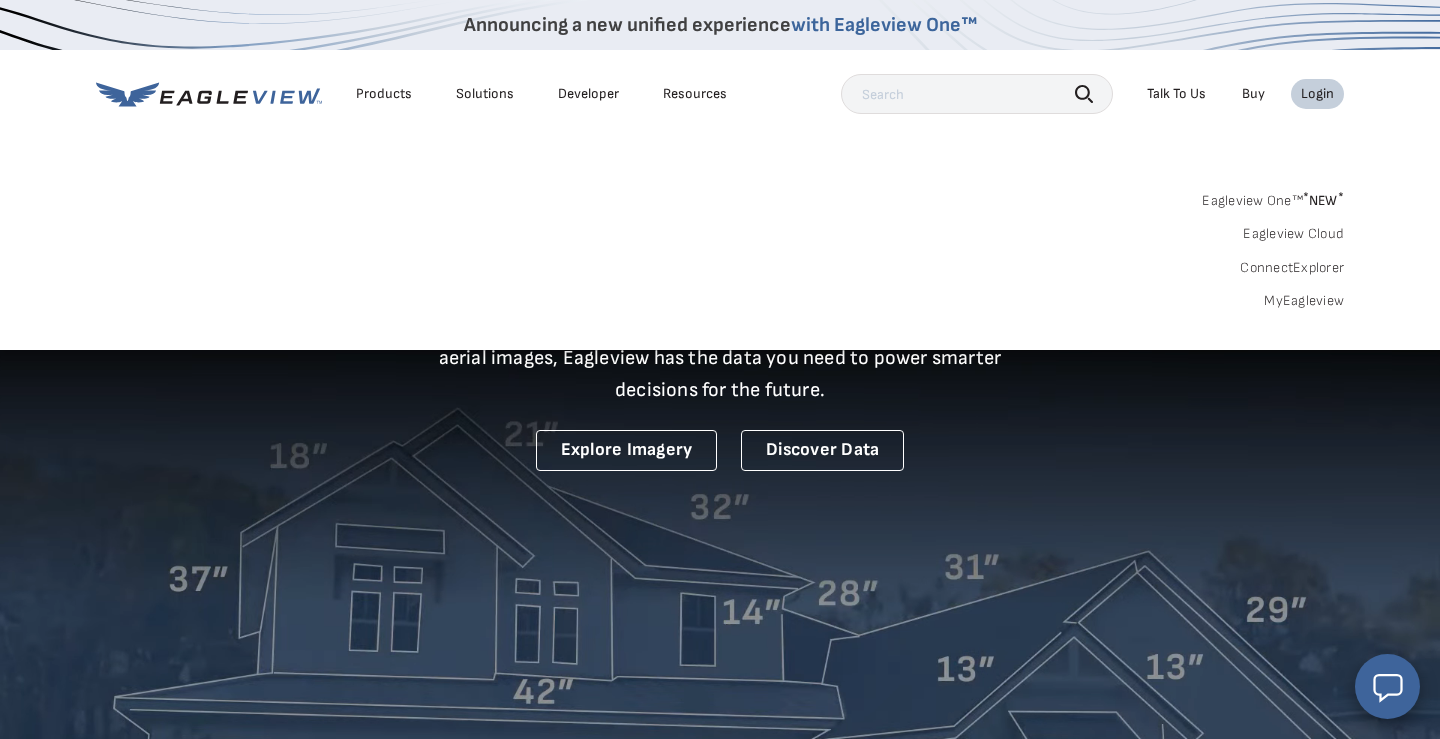 click on "Eagleview One™  * NEW *
Eagleview Cloud
ConnectExplorer
MyEagleview" at bounding box center (720, 248) 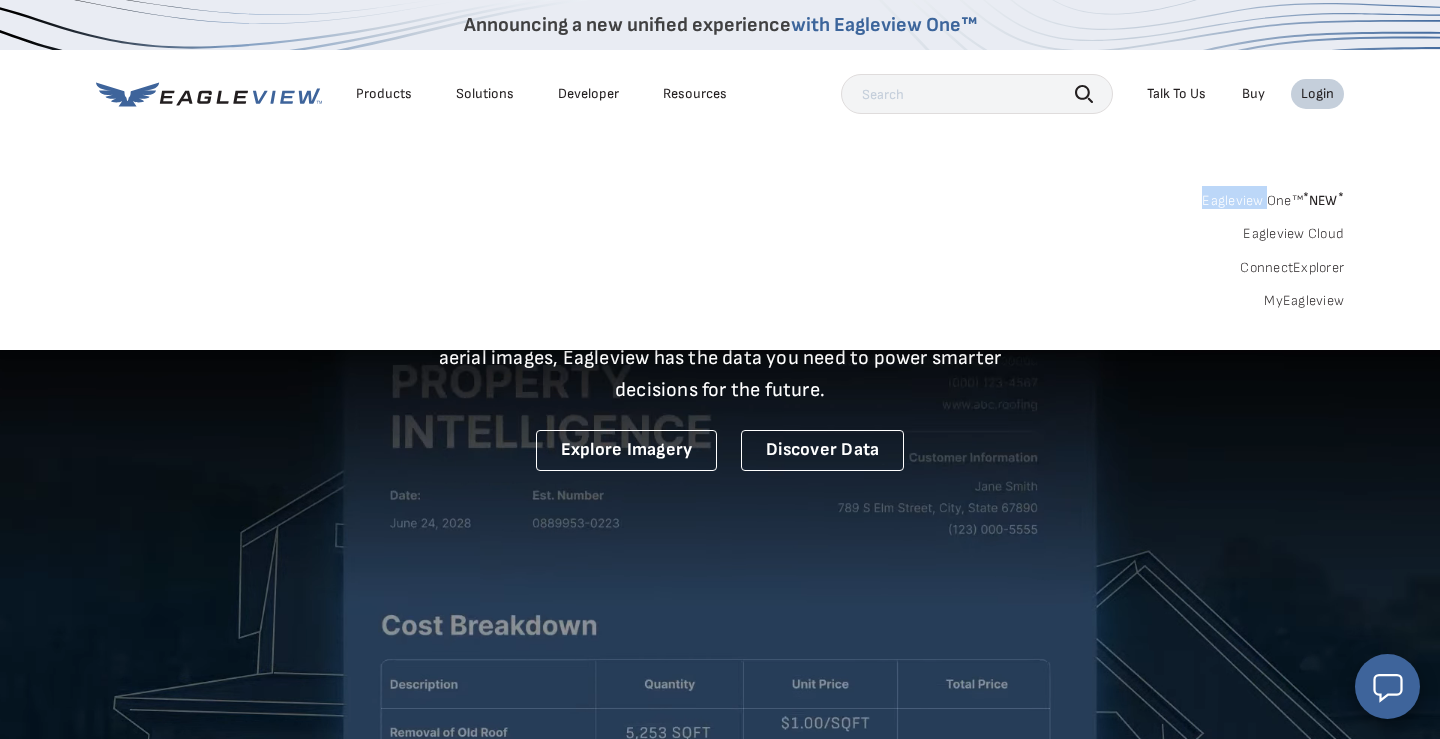 click on "Eagleview One™  * NEW *
Eagleview Cloud
ConnectExplorer
MyEagleview" at bounding box center [720, 248] 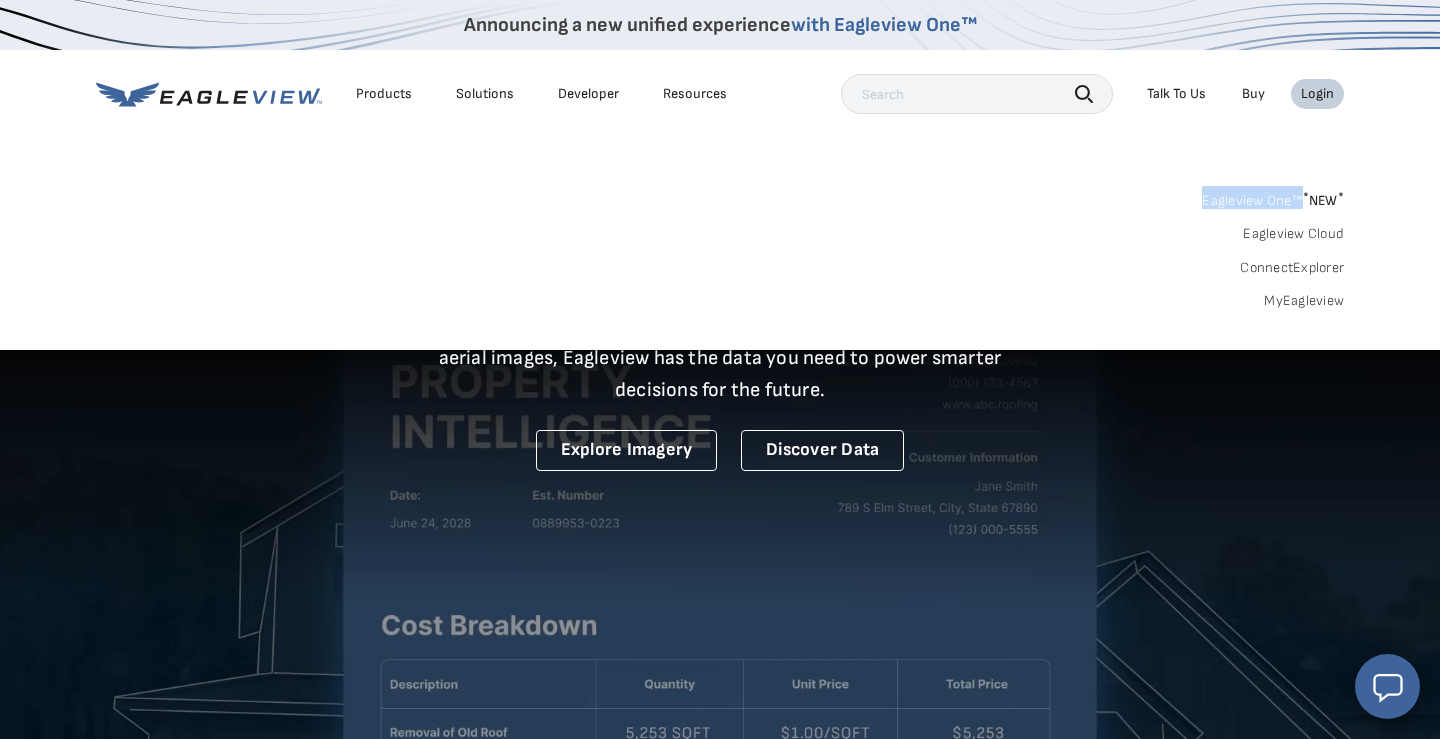 click on "Eagleview One™  * NEW *
Eagleview Cloud
ConnectExplorer
MyEagleview" at bounding box center (720, 248) 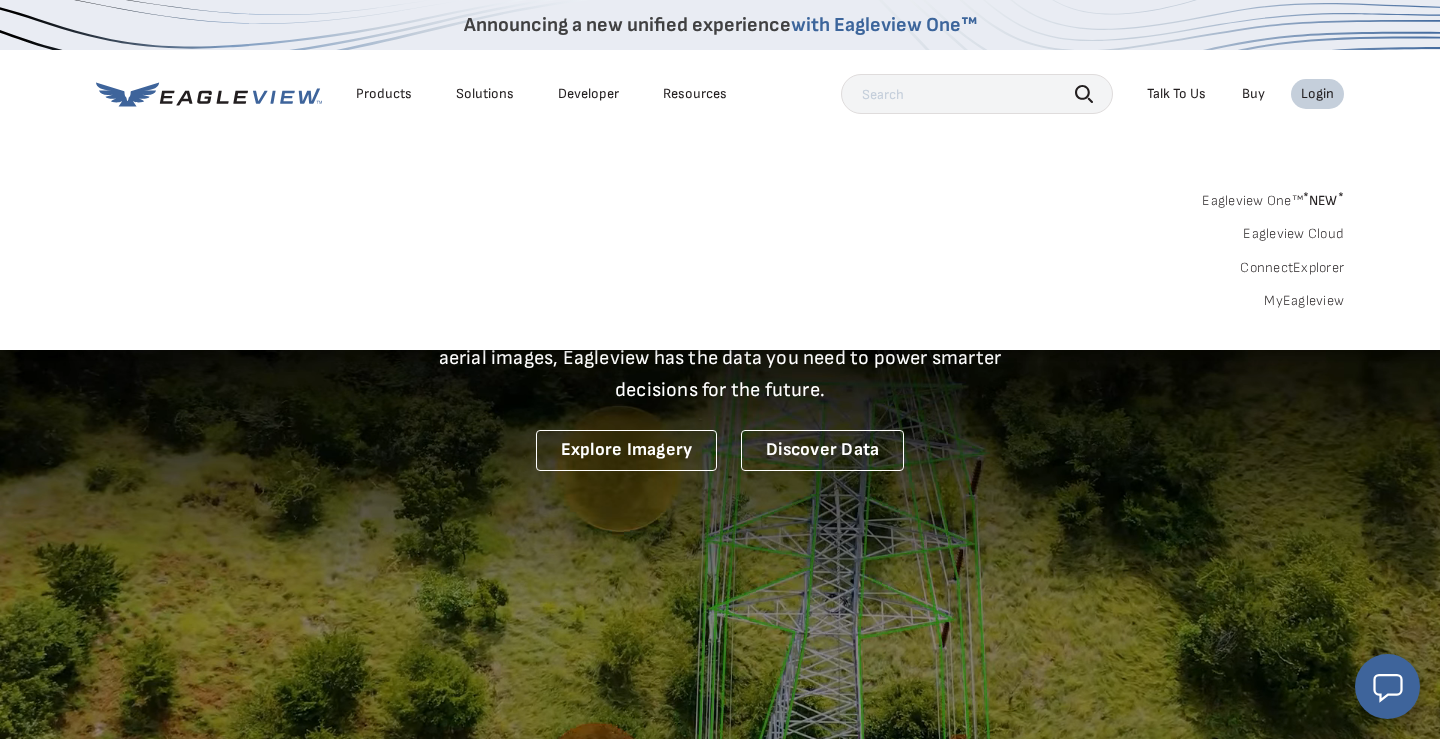 click on "Eagleview One™  * NEW *
Eagleview Cloud
ConnectExplorer
MyEagleview" at bounding box center [720, 248] 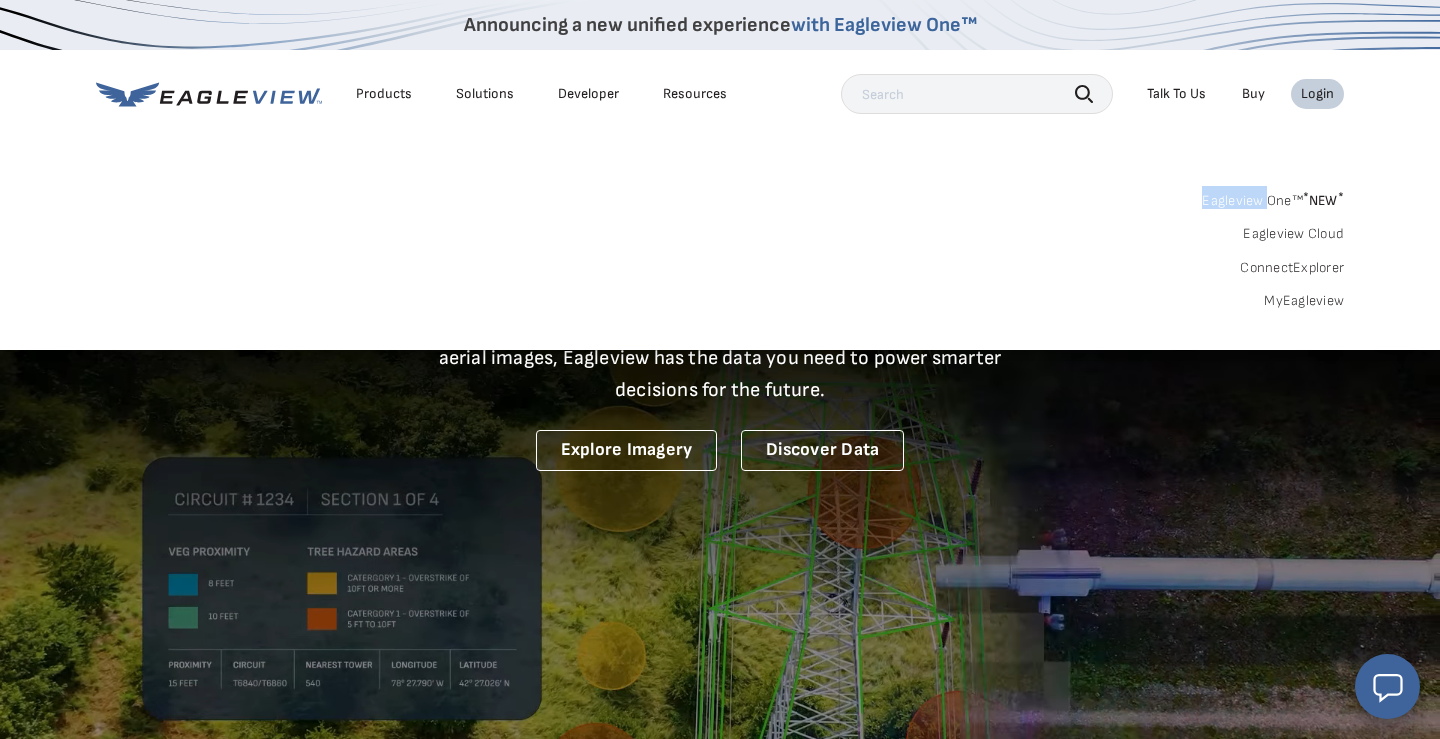 click on "Eagleview One™  * NEW *
Eagleview Cloud
ConnectExplorer
MyEagleview" at bounding box center (720, 248) 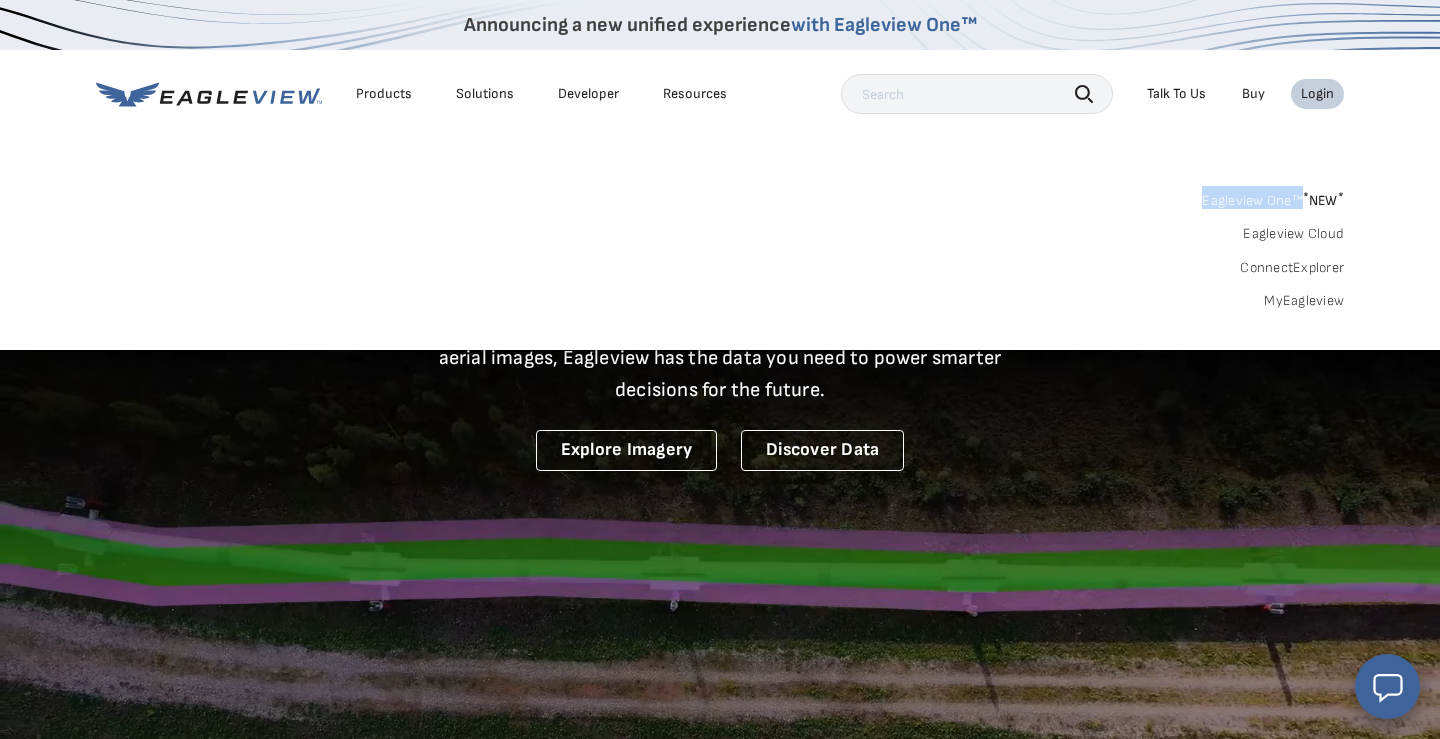 click on "Eagleview One™  * NEW *
Eagleview Cloud
ConnectExplorer
MyEagleview" at bounding box center (720, 248) 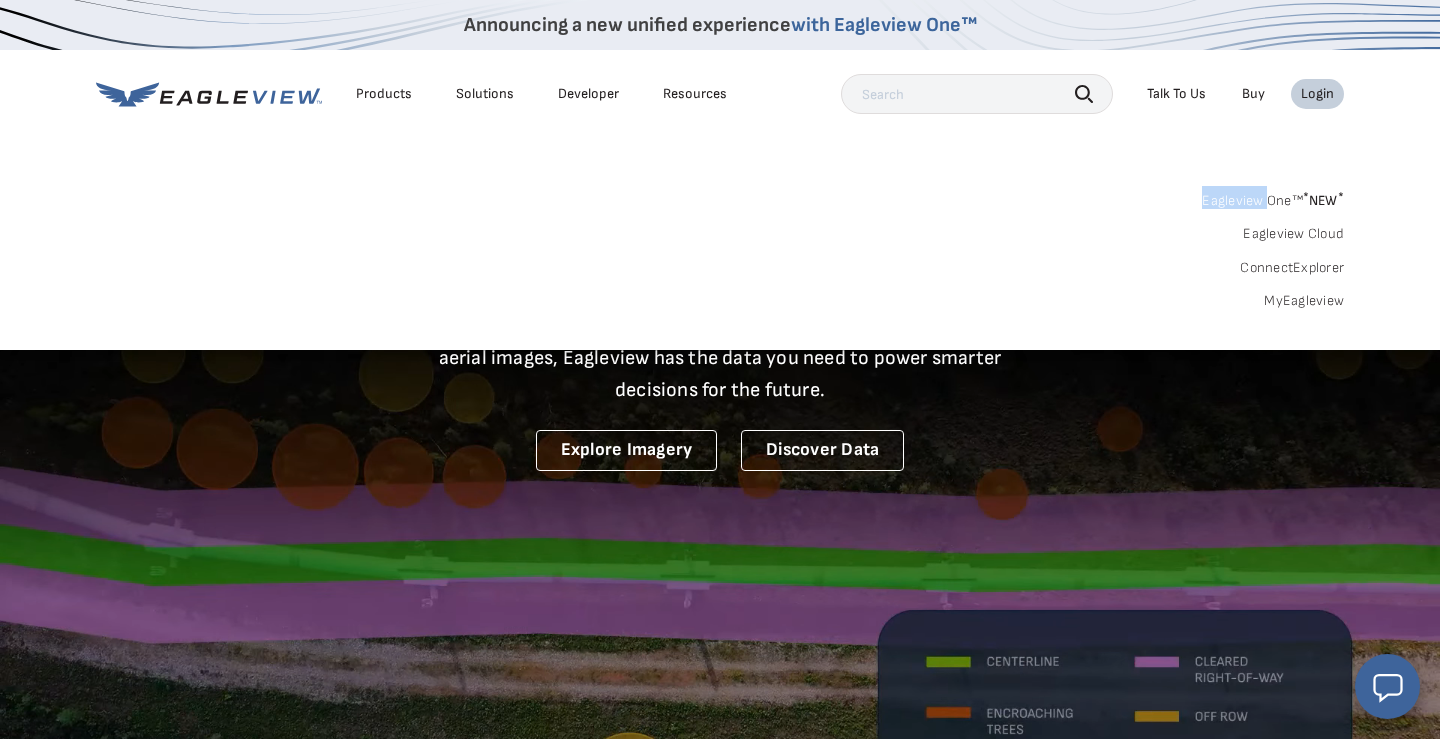 click on "Eagleview One™  * NEW *
Eagleview Cloud
ConnectExplorer
MyEagleview" at bounding box center [720, 248] 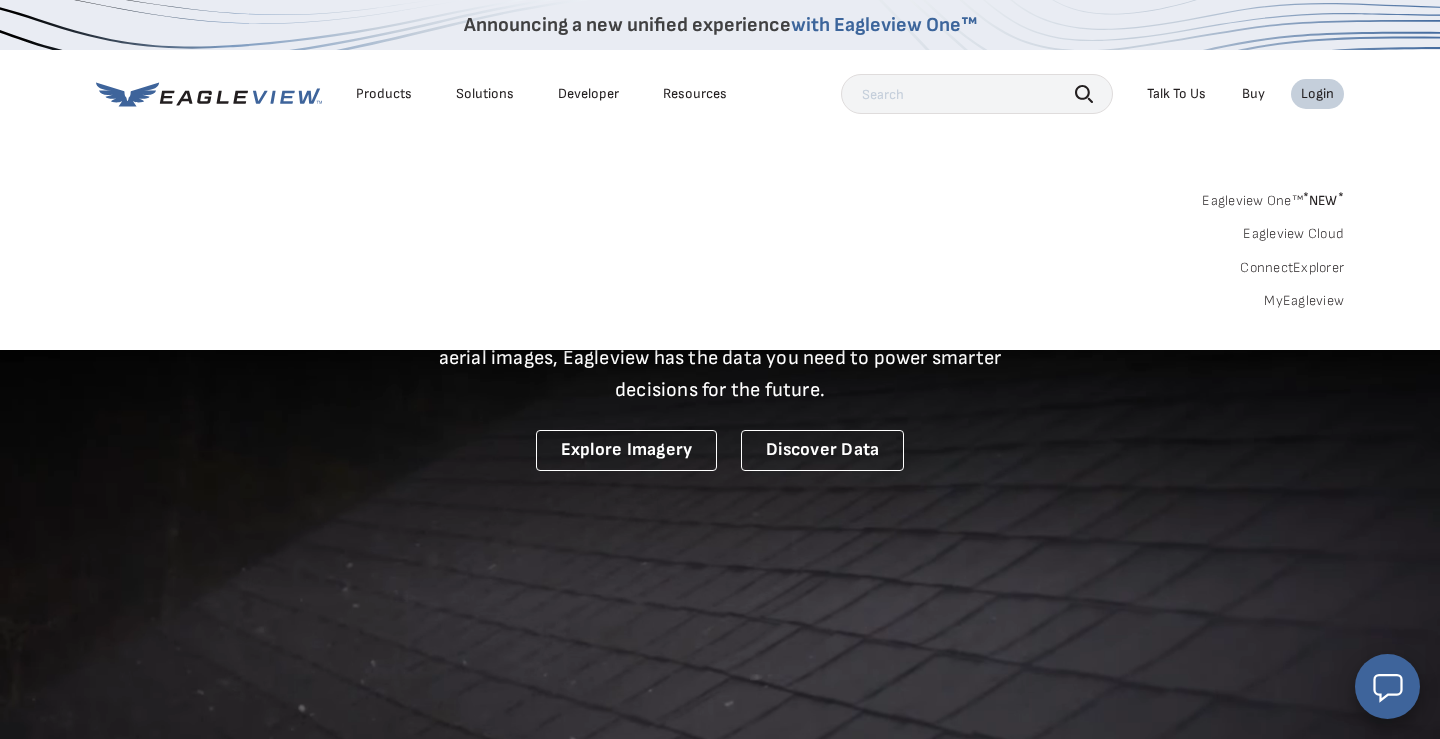 click on "Eagleview One™  * NEW *
Eagleview Cloud
ConnectExplorer
MyEagleview" at bounding box center [720, 248] 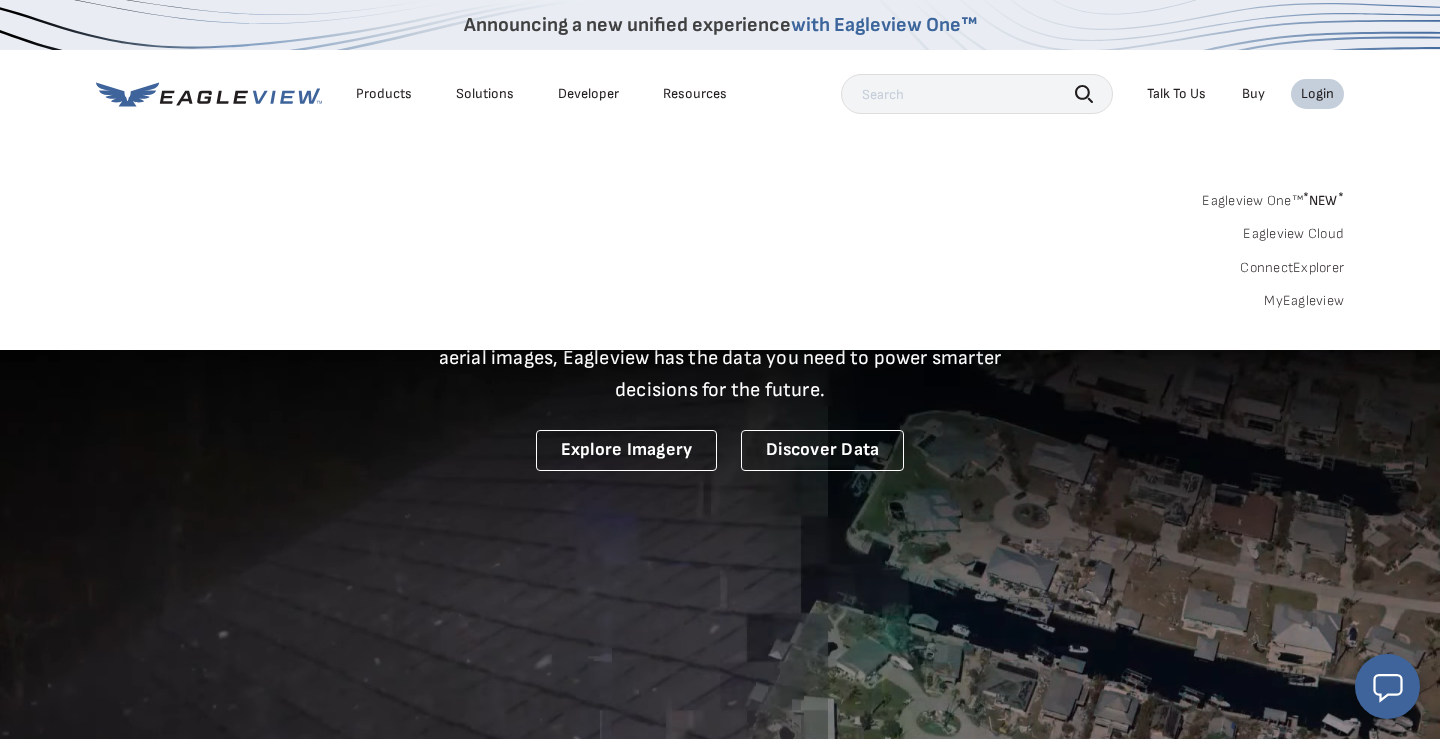 click on "Eagleview One™  * NEW *
Eagleview Cloud
ConnectExplorer
MyEagleview" at bounding box center (720, 248) 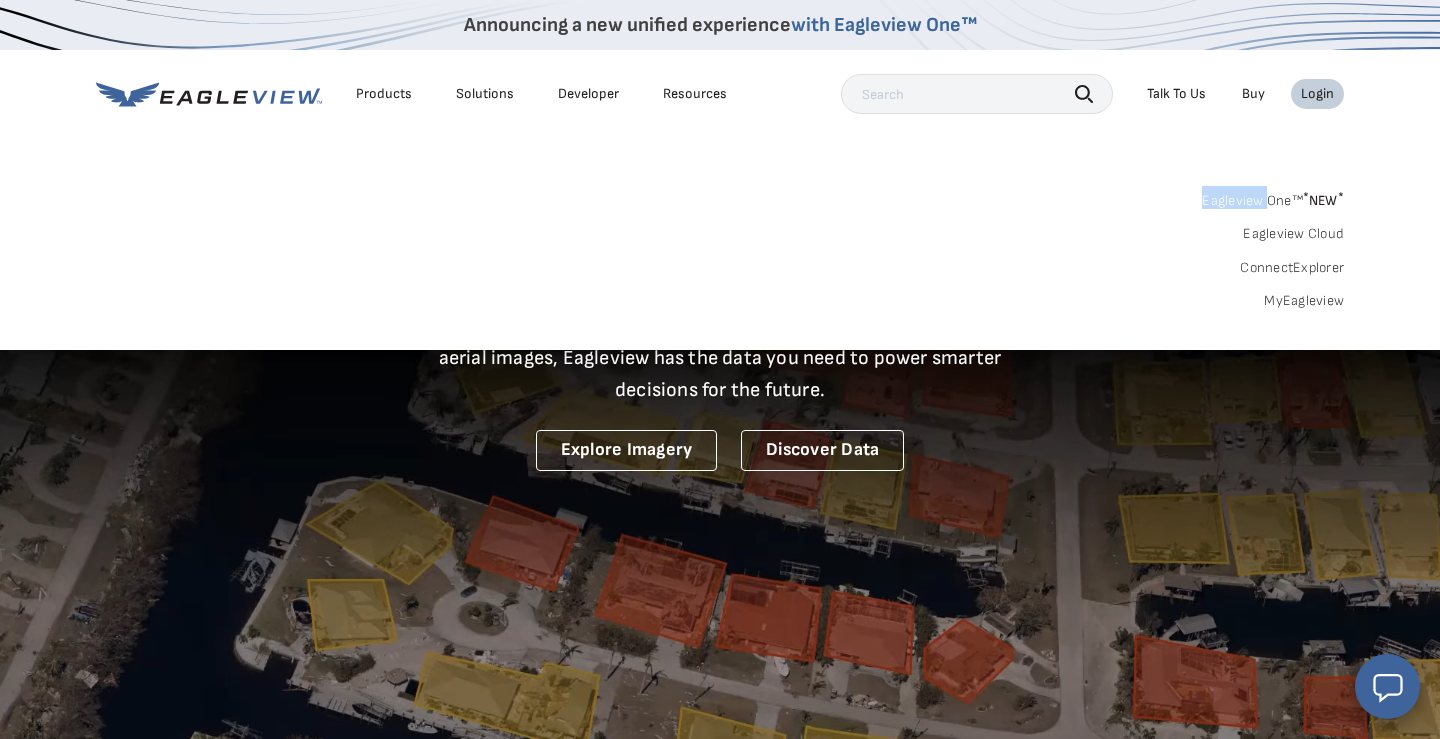 click on "Eagleview One™  * NEW *
Eagleview Cloud
ConnectExplorer
MyEagleview" at bounding box center (720, 248) 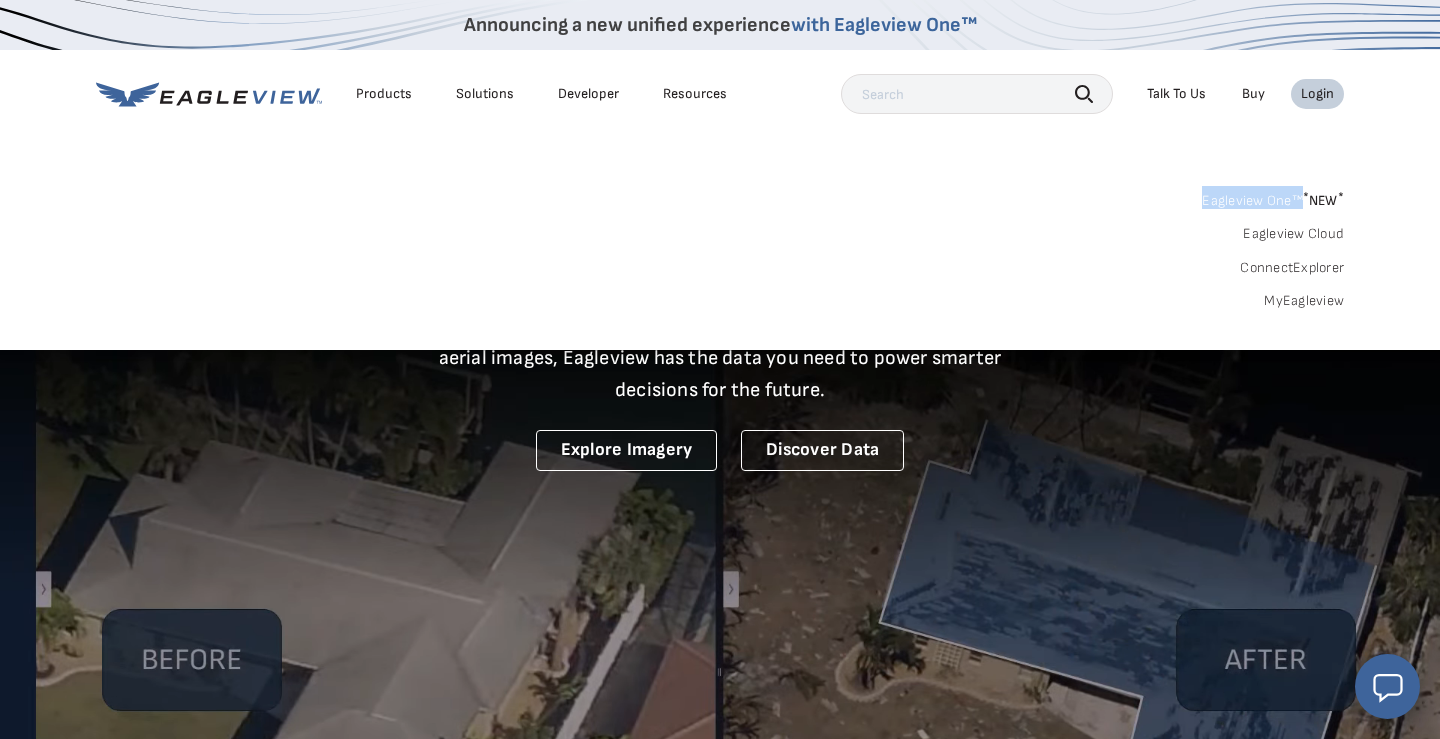 click on "Eagleview One™  * NEW *
Eagleview Cloud
ConnectExplorer
MyEagleview" at bounding box center [720, 248] 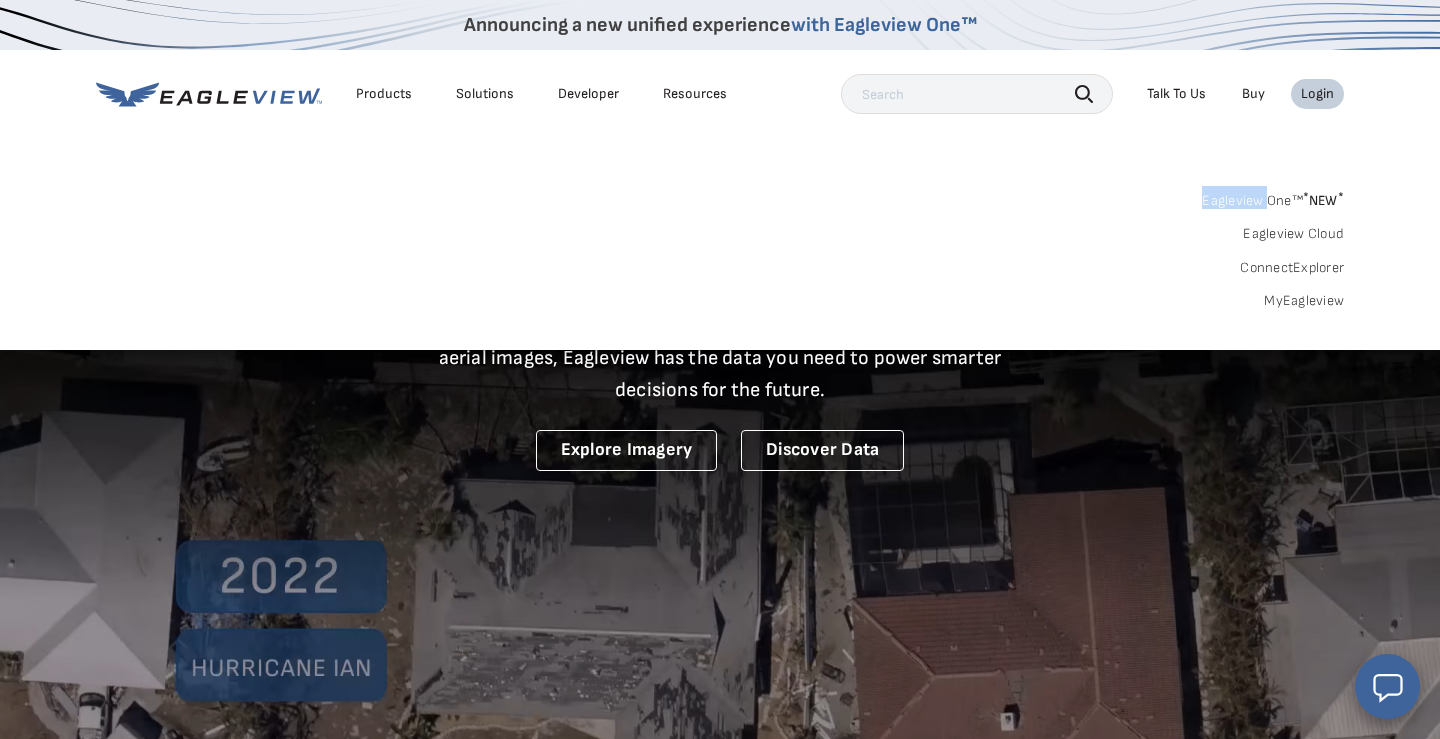 click on "Eagleview One™  * NEW *
Eagleview Cloud
ConnectExplorer
MyEagleview" at bounding box center (720, 248) 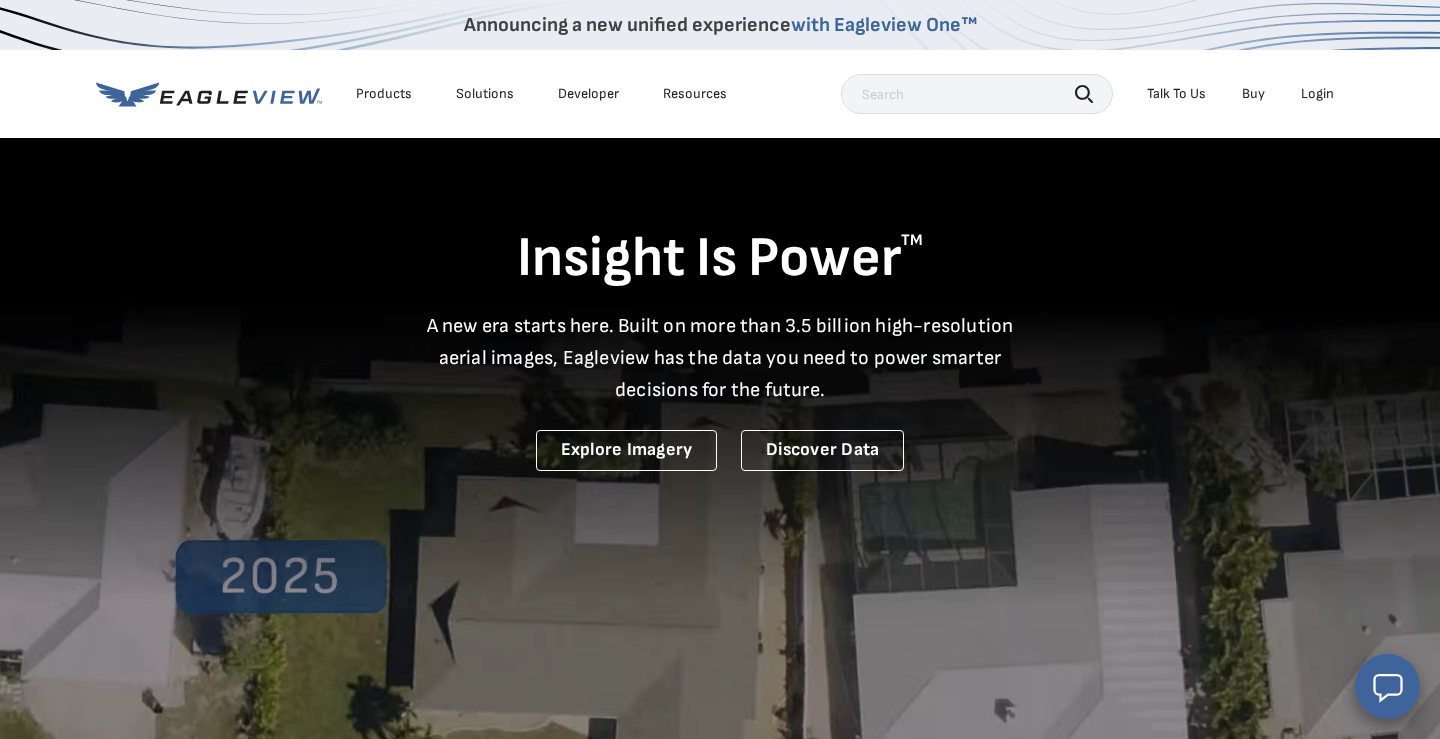 click on "Login" at bounding box center [1317, 94] 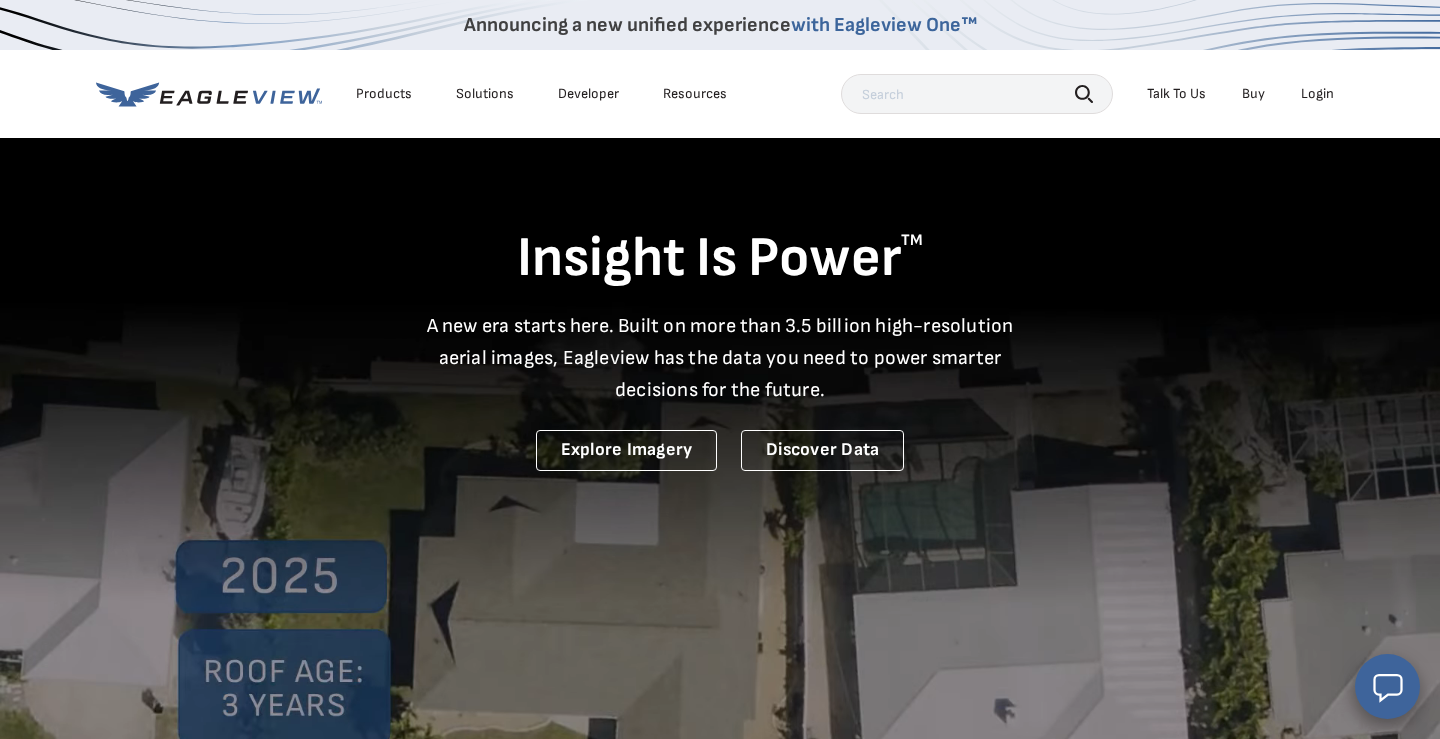 click on "Login" at bounding box center [1317, 94] 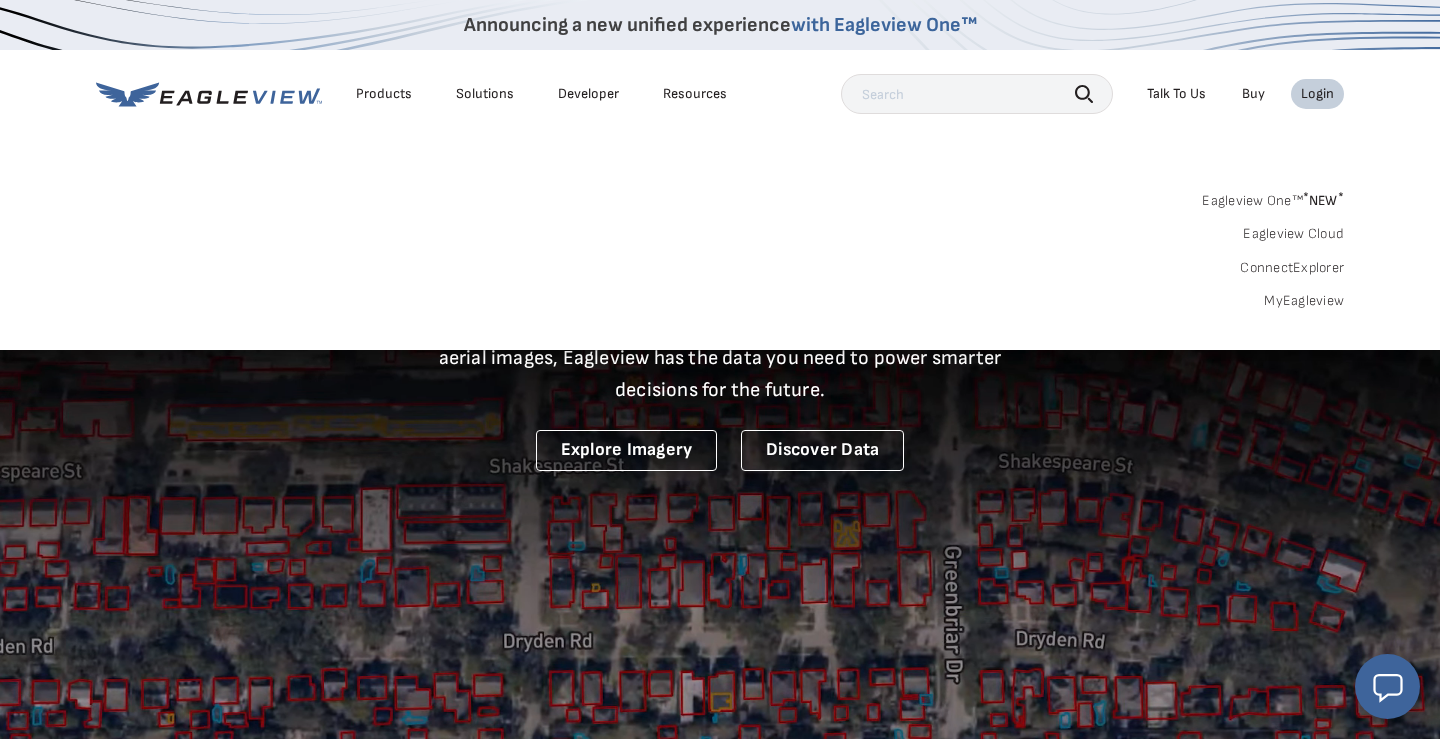 click on "MyEagleview" at bounding box center [1304, 301] 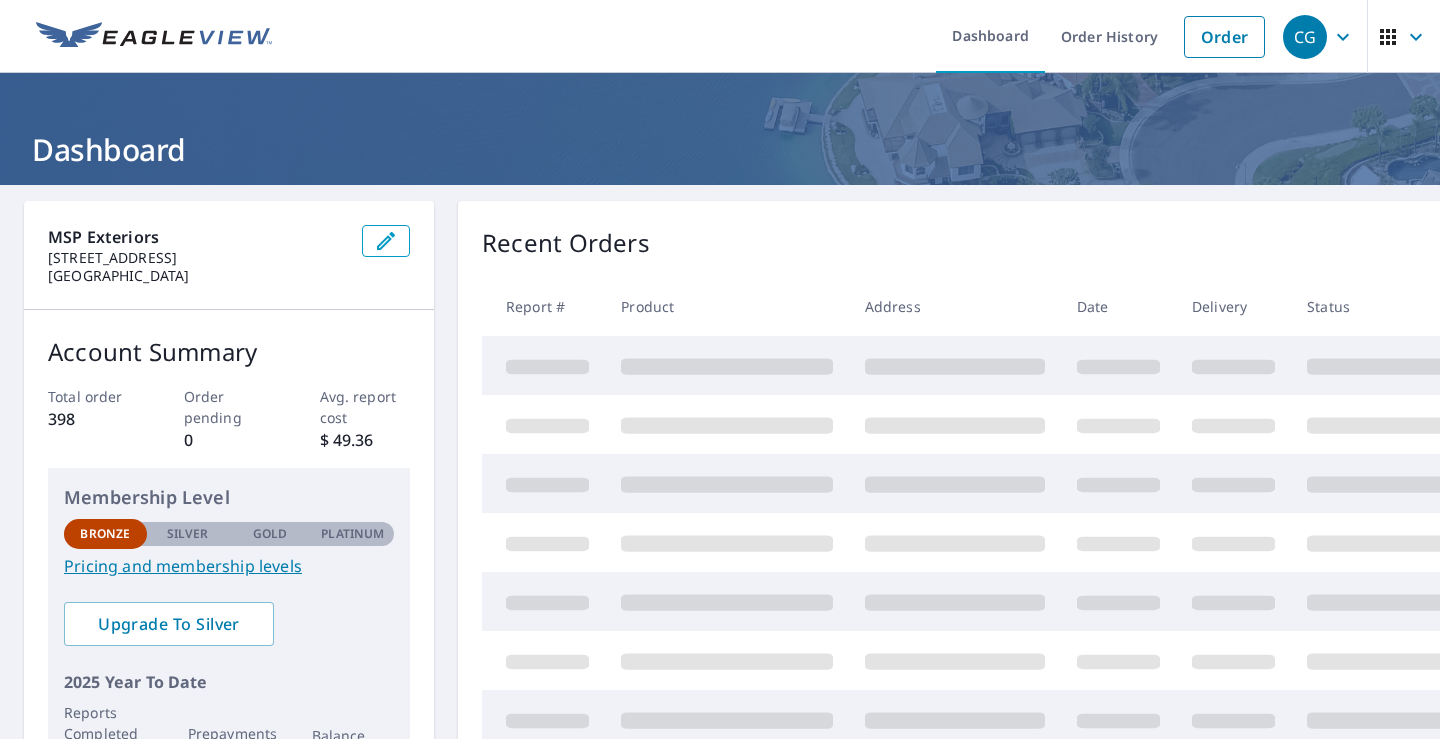 scroll, scrollTop: 0, scrollLeft: 0, axis: both 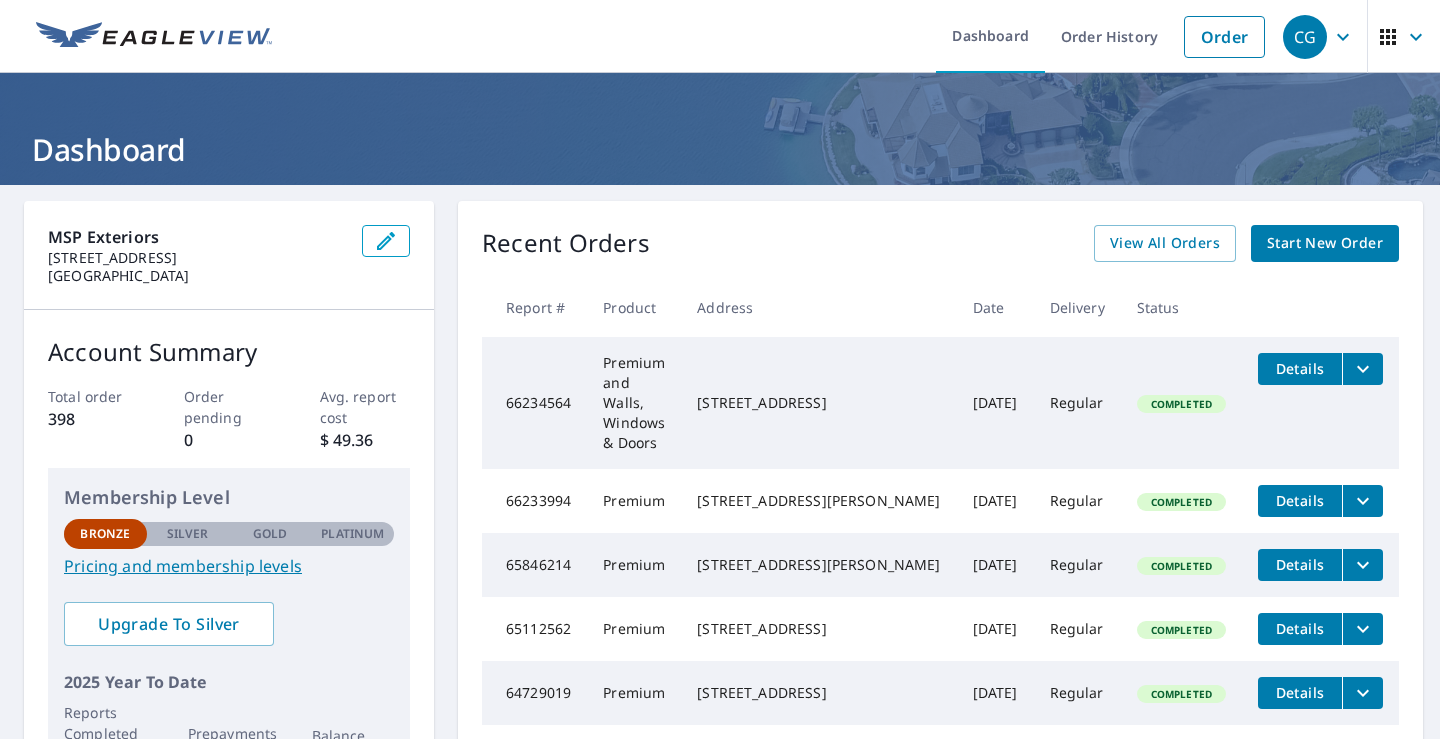 click on "Start New Order" at bounding box center (1325, 243) 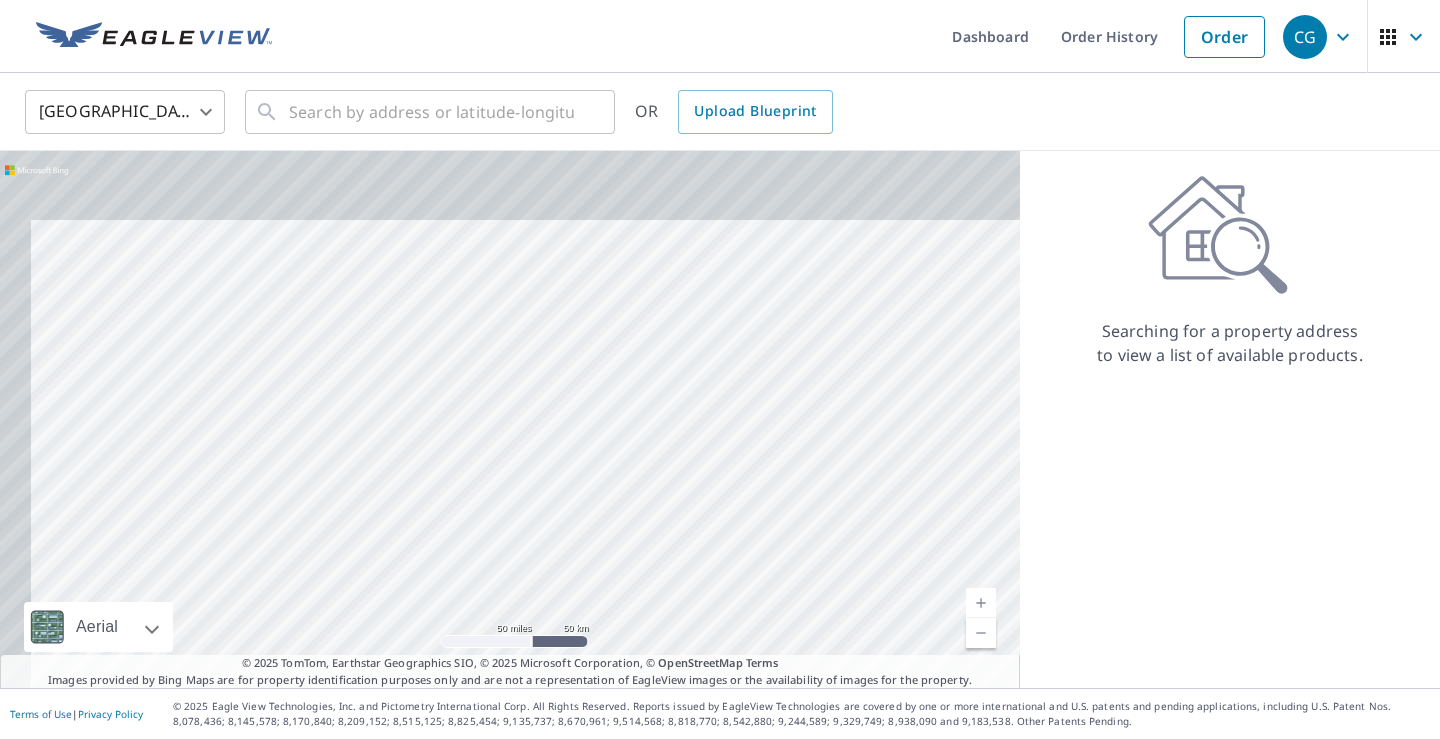 drag, startPoint x: 610, startPoint y: 286, endPoint x: 638, endPoint y: 362, distance: 80.99383 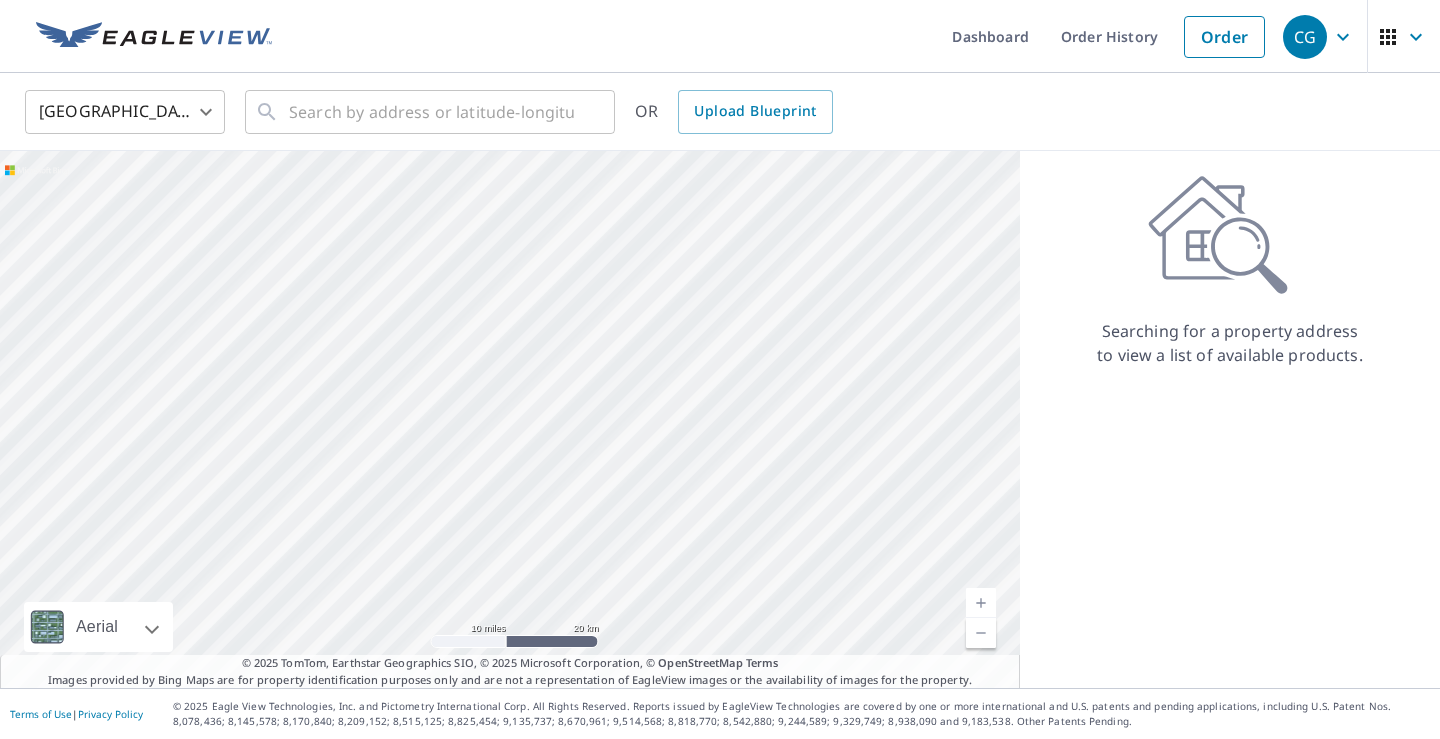 drag, startPoint x: 577, startPoint y: 268, endPoint x: 630, endPoint y: 455, distance: 194.36563 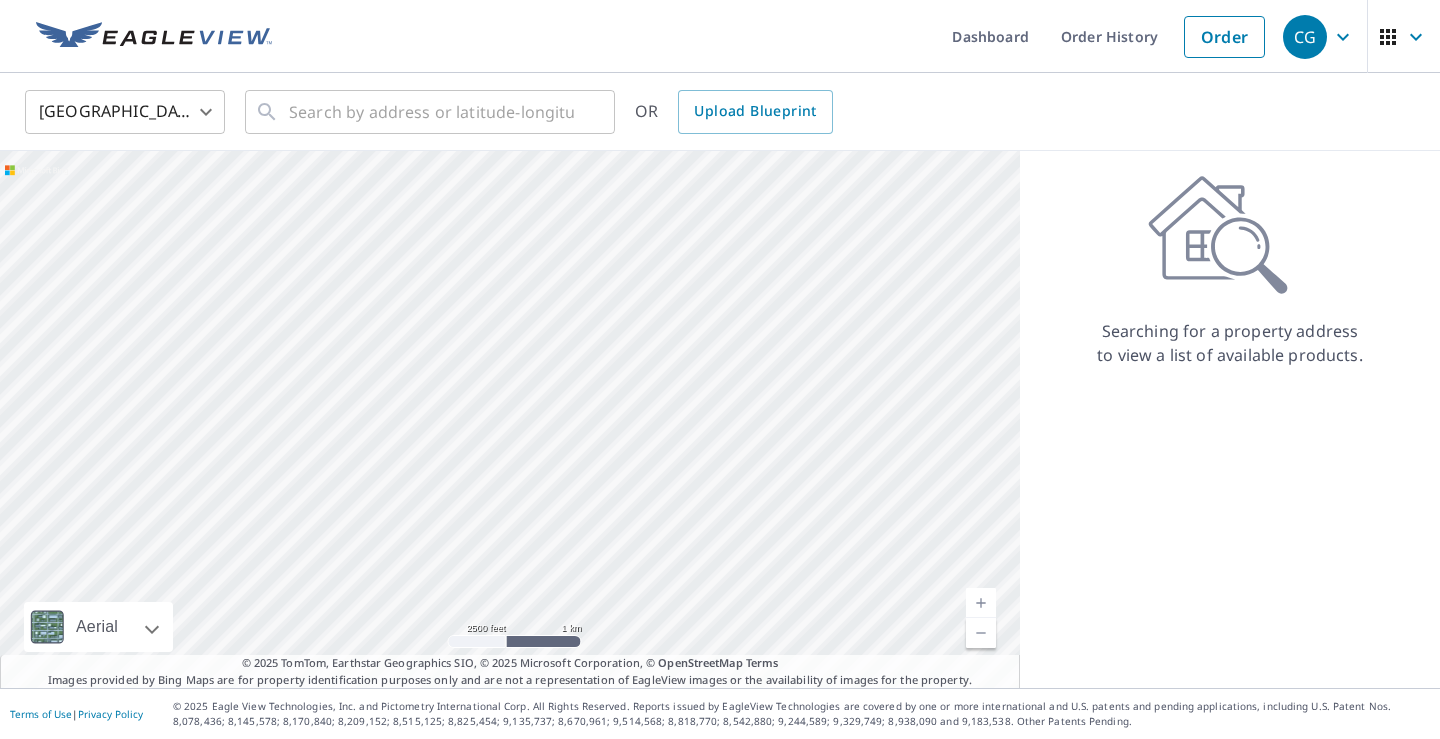 drag, startPoint x: 503, startPoint y: 329, endPoint x: 671, endPoint y: 474, distance: 221.92116 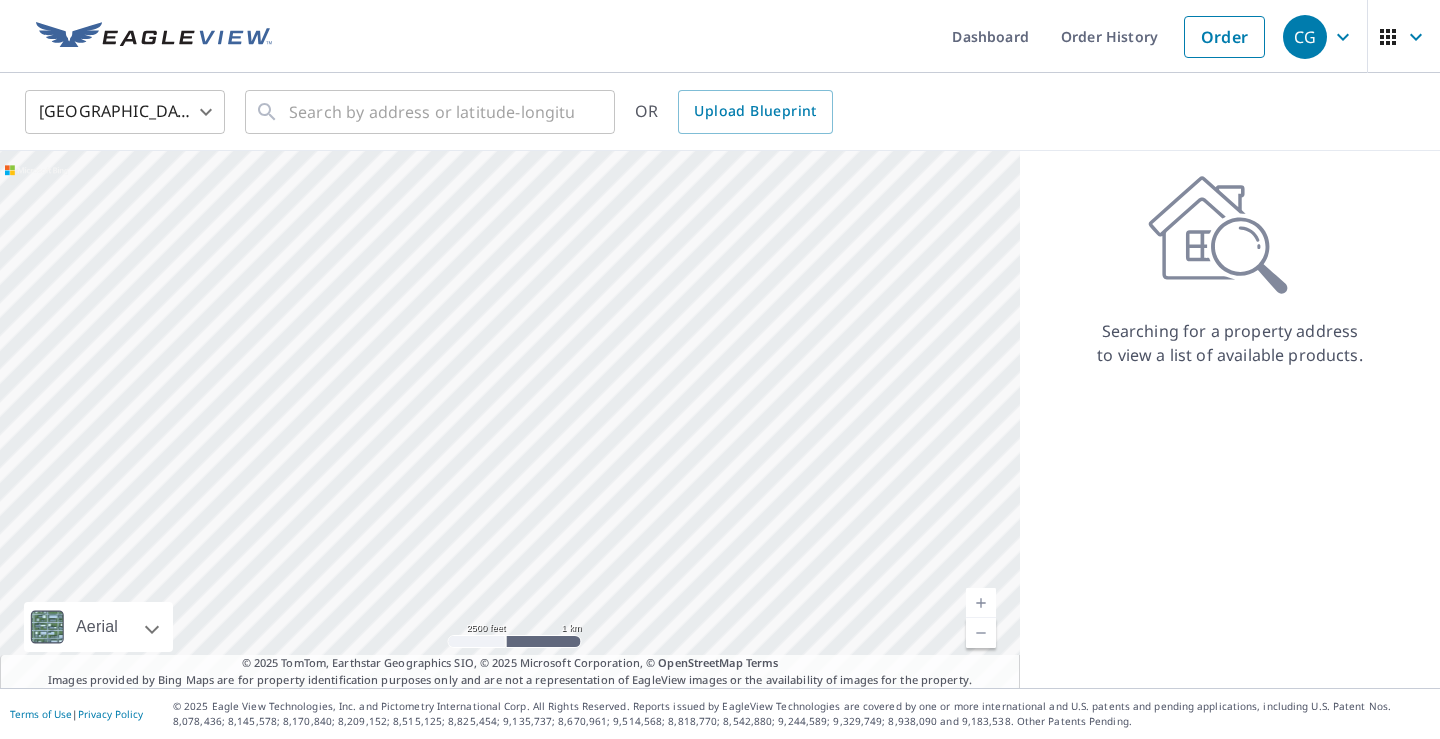 drag, startPoint x: 673, startPoint y: 360, endPoint x: 625, endPoint y: 502, distance: 149.8933 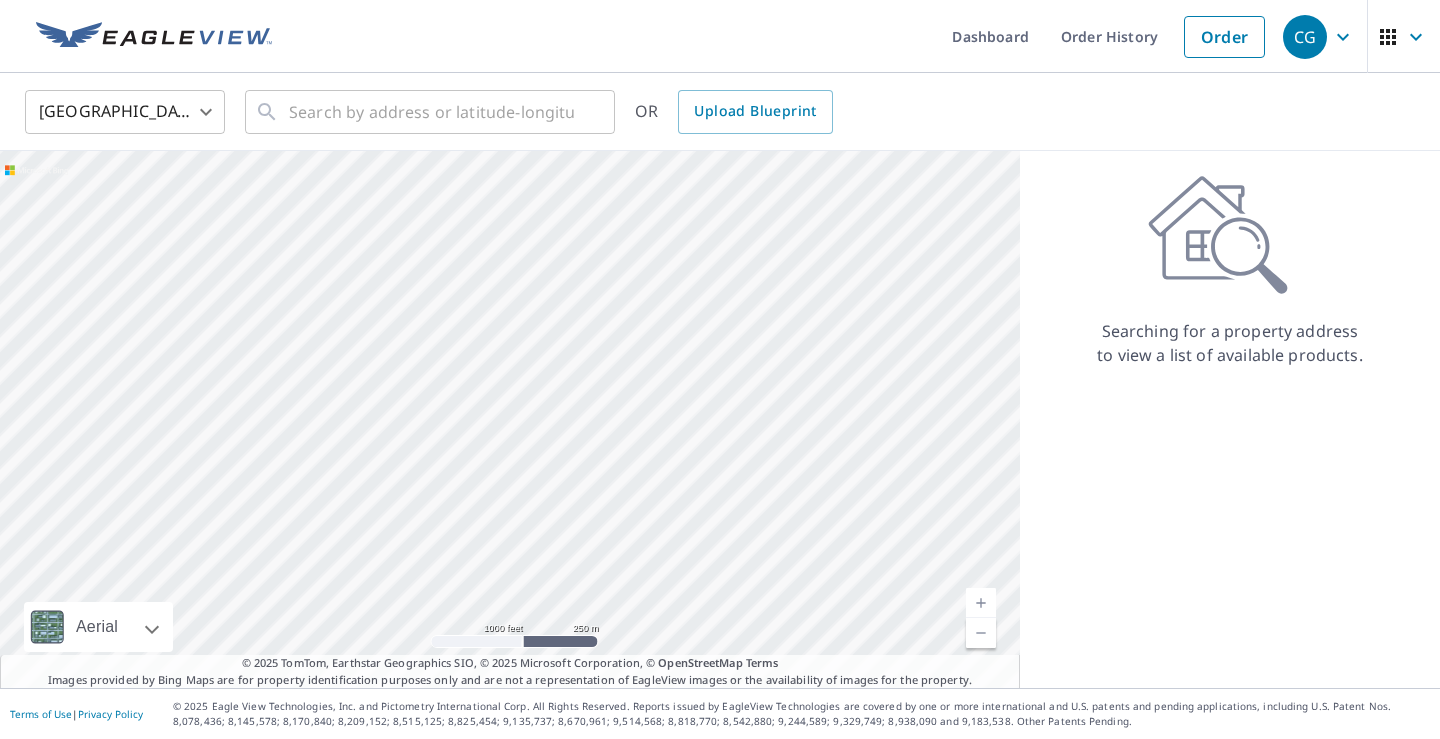 drag, startPoint x: 778, startPoint y: 355, endPoint x: 415, endPoint y: 275, distance: 371.7109 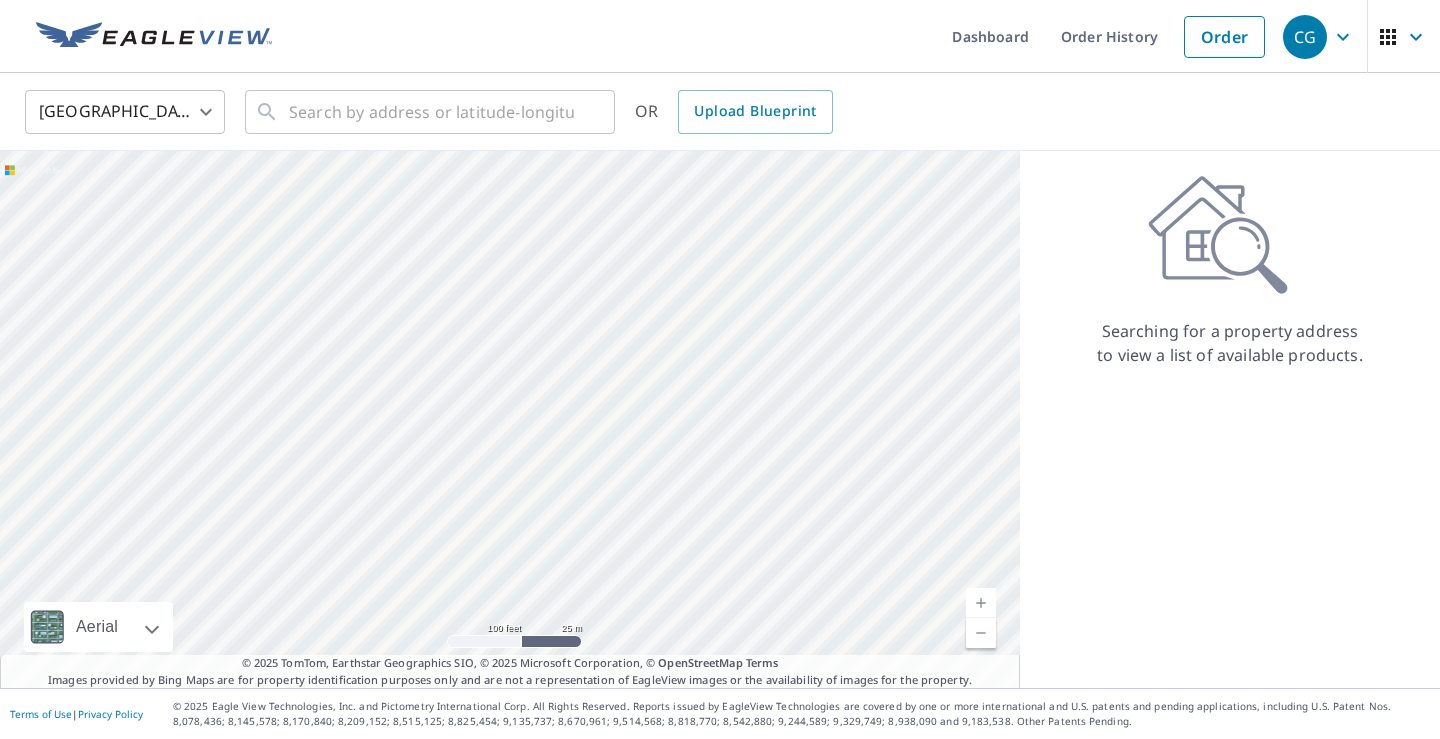 drag, startPoint x: 560, startPoint y: 432, endPoint x: 664, endPoint y: 367, distance: 122.641754 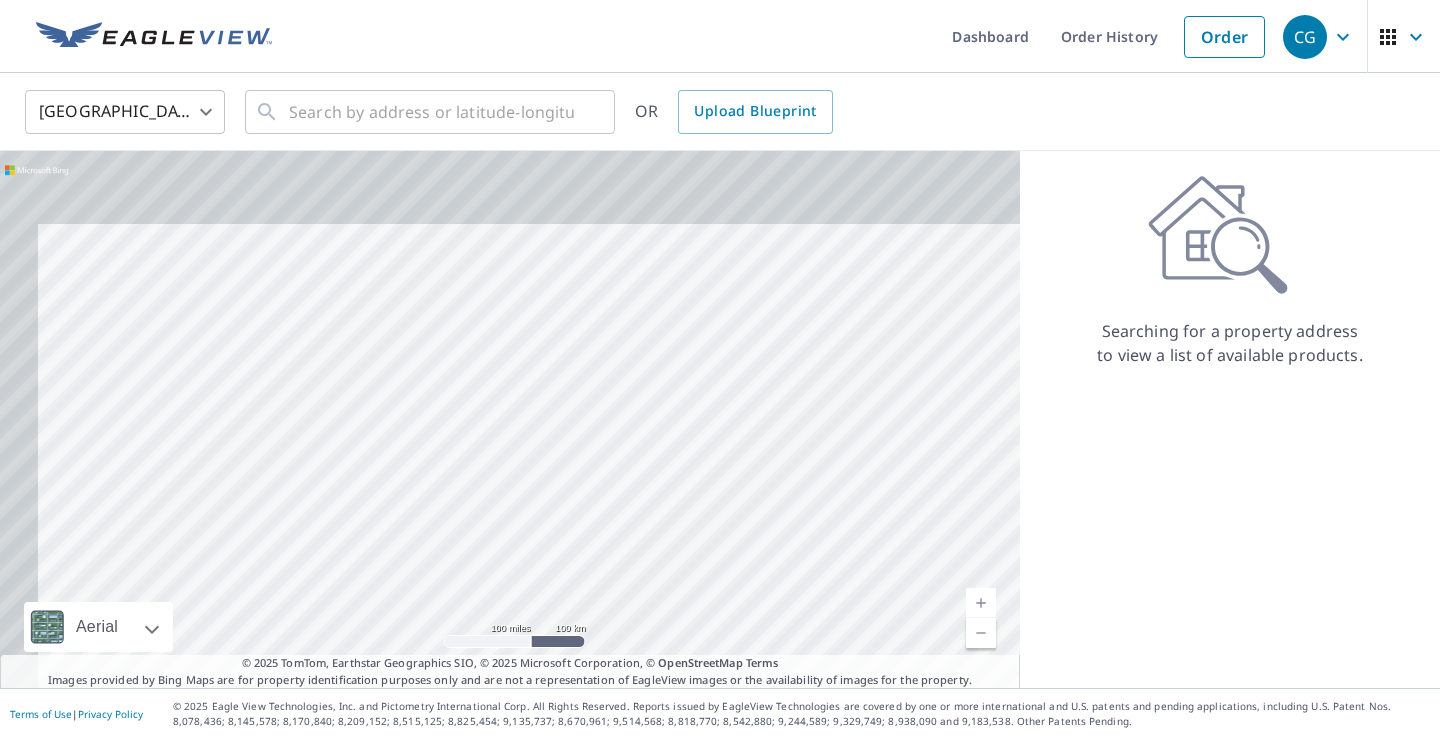 drag, startPoint x: 680, startPoint y: 515, endPoint x: 713, endPoint y: 567, distance: 61.587337 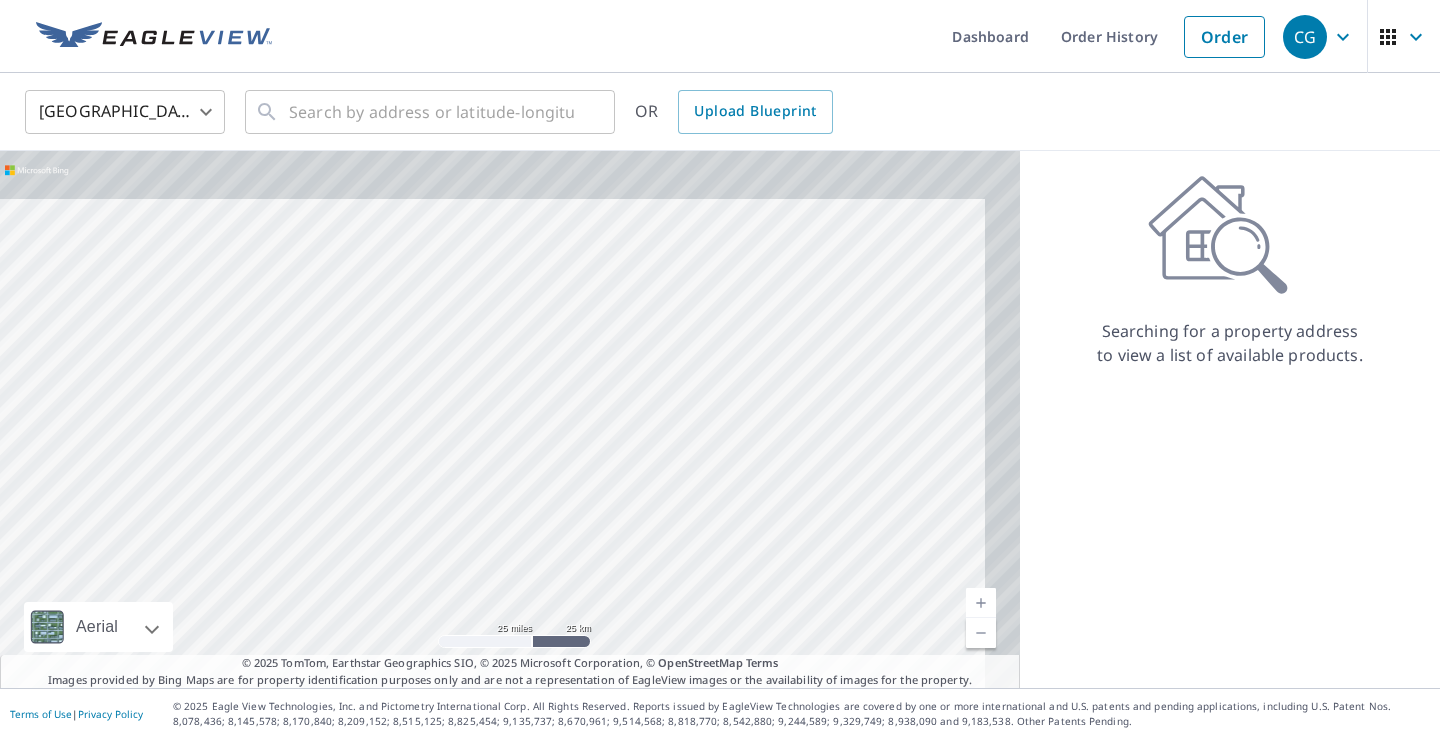 drag, startPoint x: 783, startPoint y: 352, endPoint x: 715, endPoint y: 446, distance: 116.01724 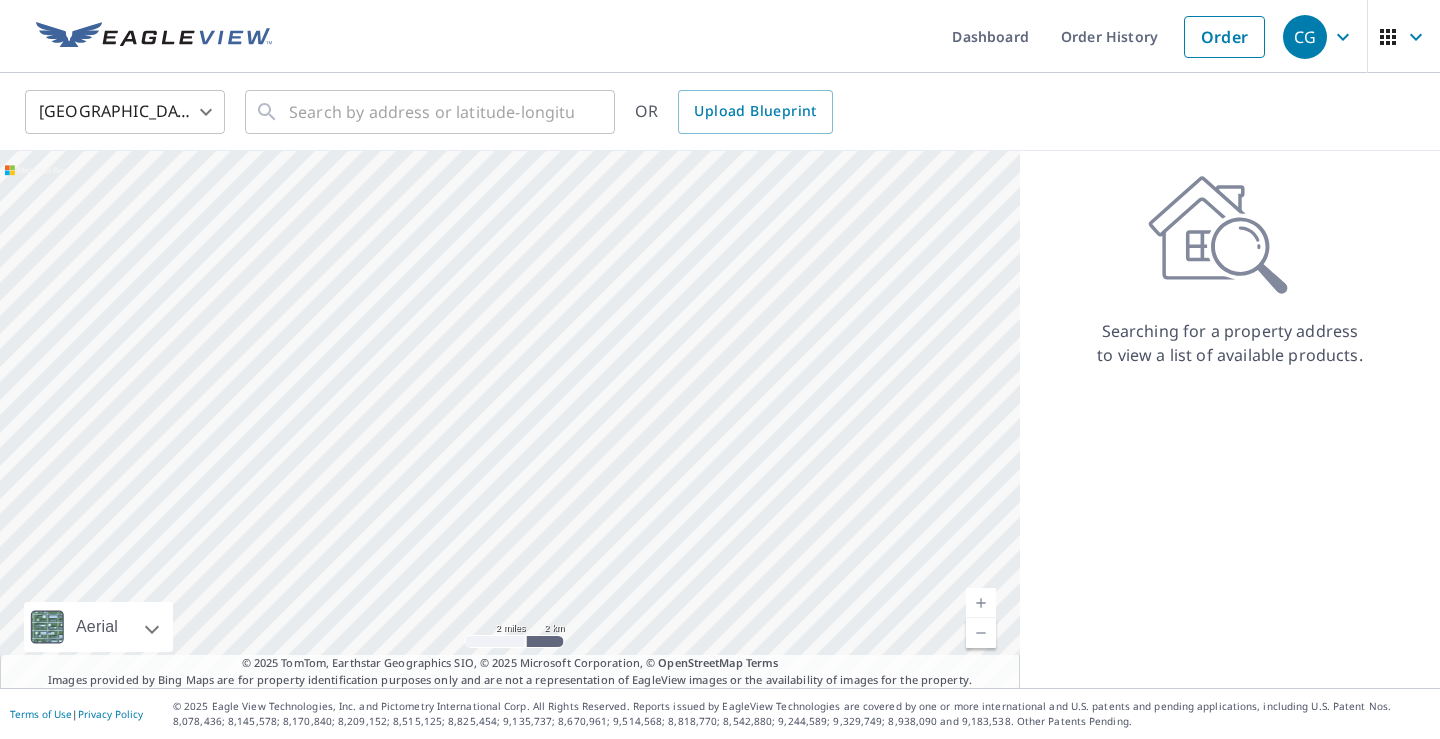 drag, startPoint x: 639, startPoint y: 533, endPoint x: 668, endPoint y: 409, distance: 127.345985 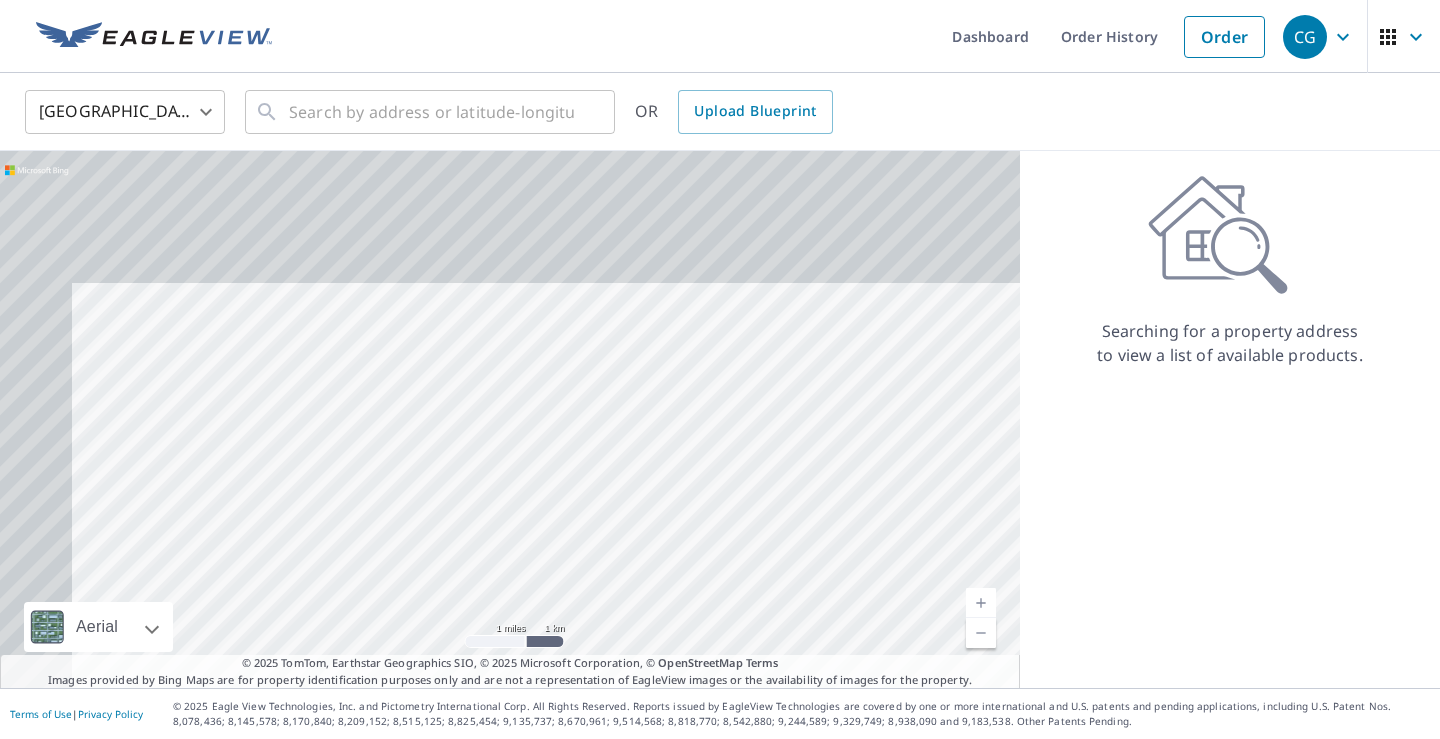 drag, startPoint x: 626, startPoint y: 354, endPoint x: 652, endPoint y: 519, distance: 167.03592 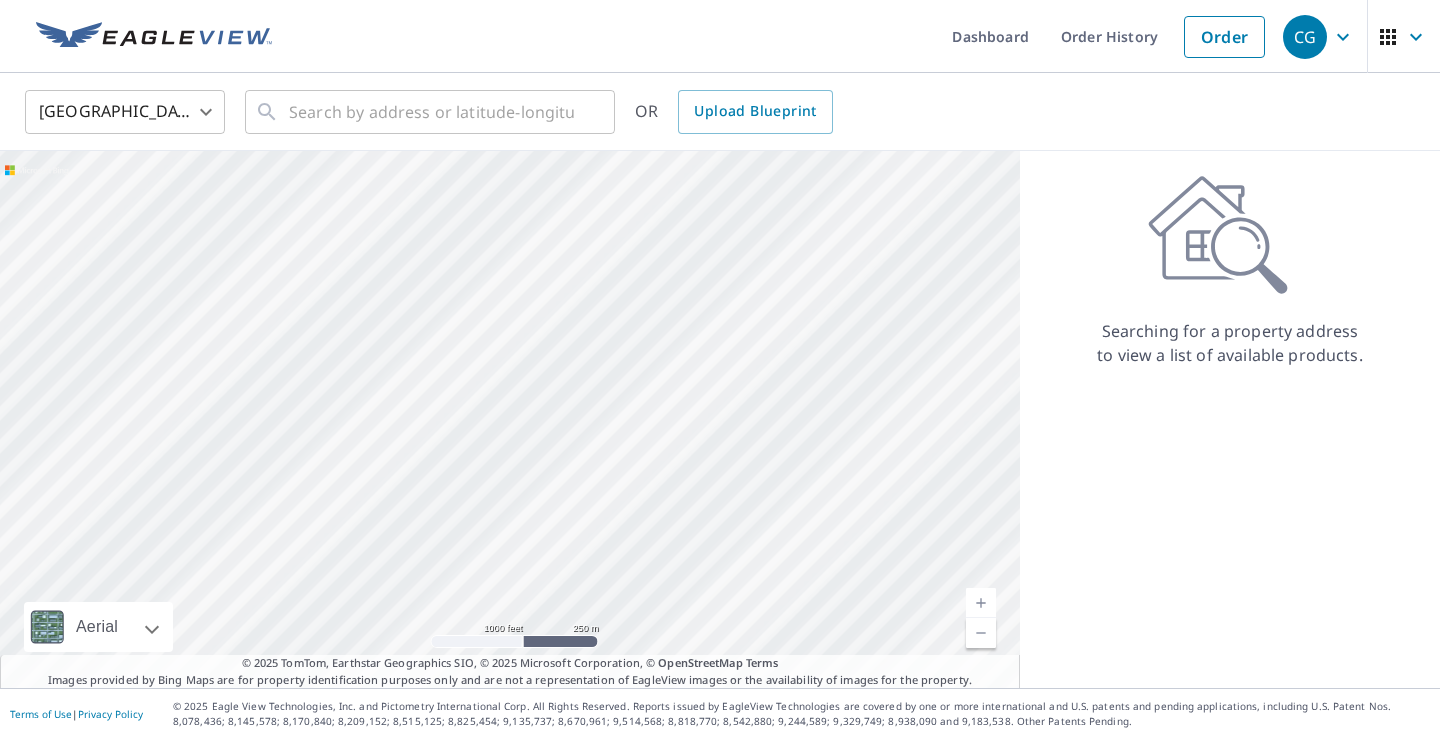drag, startPoint x: 922, startPoint y: 469, endPoint x: 636, endPoint y: 523, distance: 291.05325 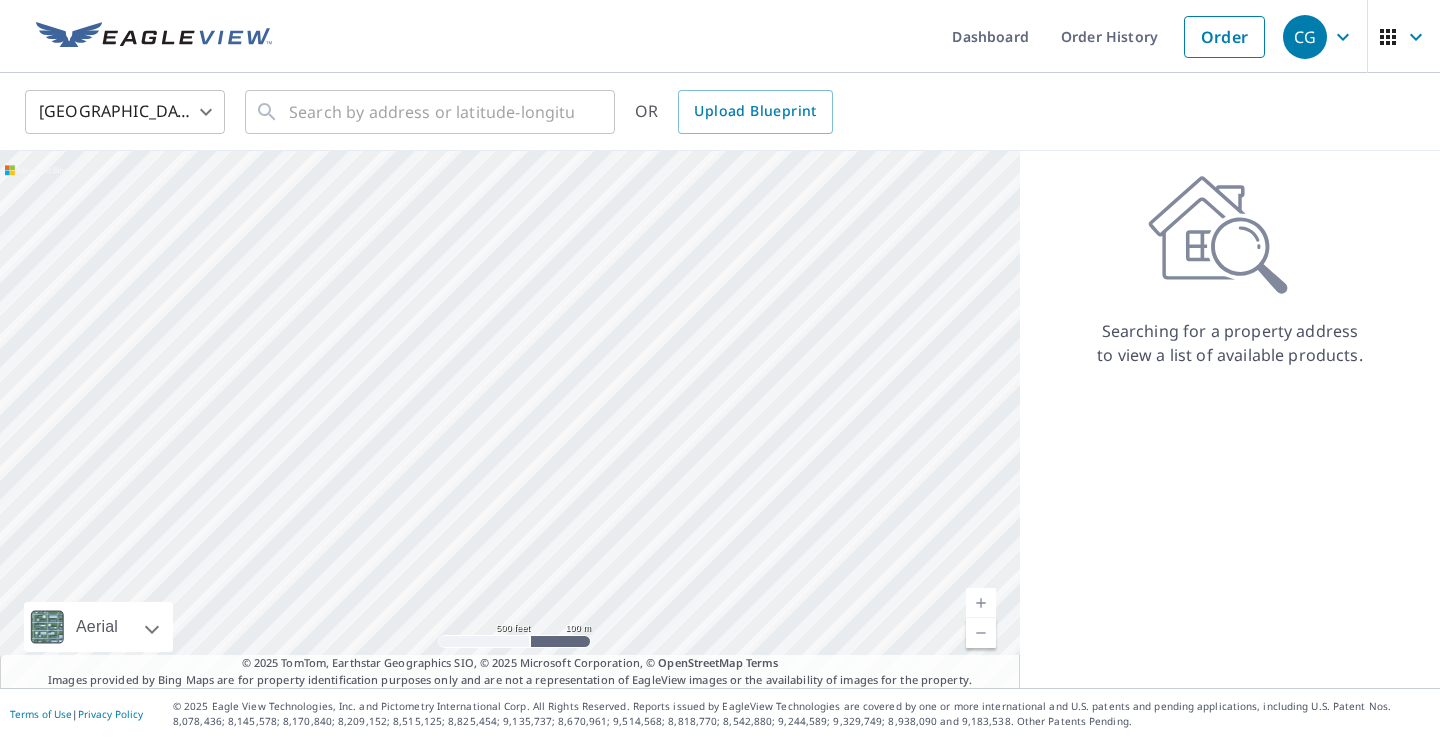 drag, startPoint x: 757, startPoint y: 363, endPoint x: 807, endPoint y: 556, distance: 199.3715 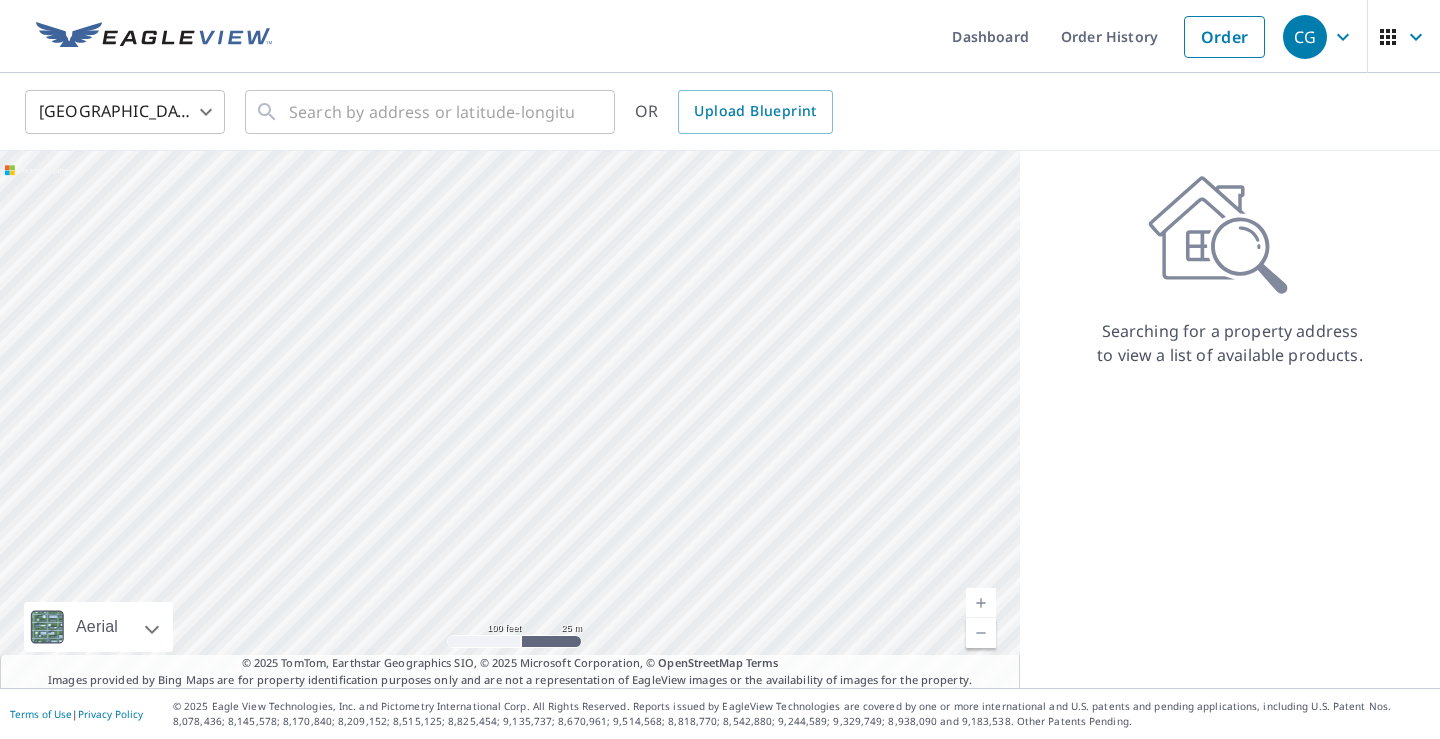 drag, startPoint x: 487, startPoint y: 419, endPoint x: 608, endPoint y: 493, distance: 141.83441 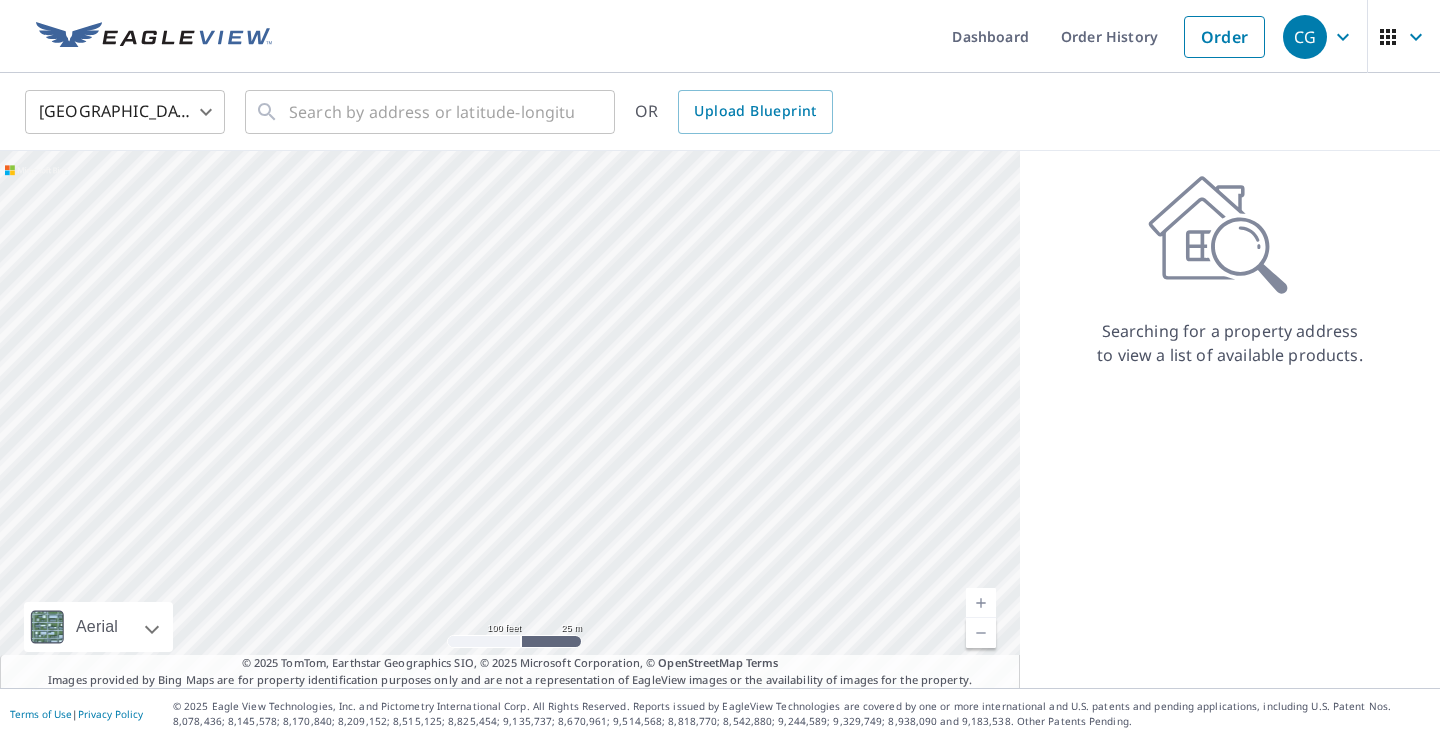 click at bounding box center (510, 419) 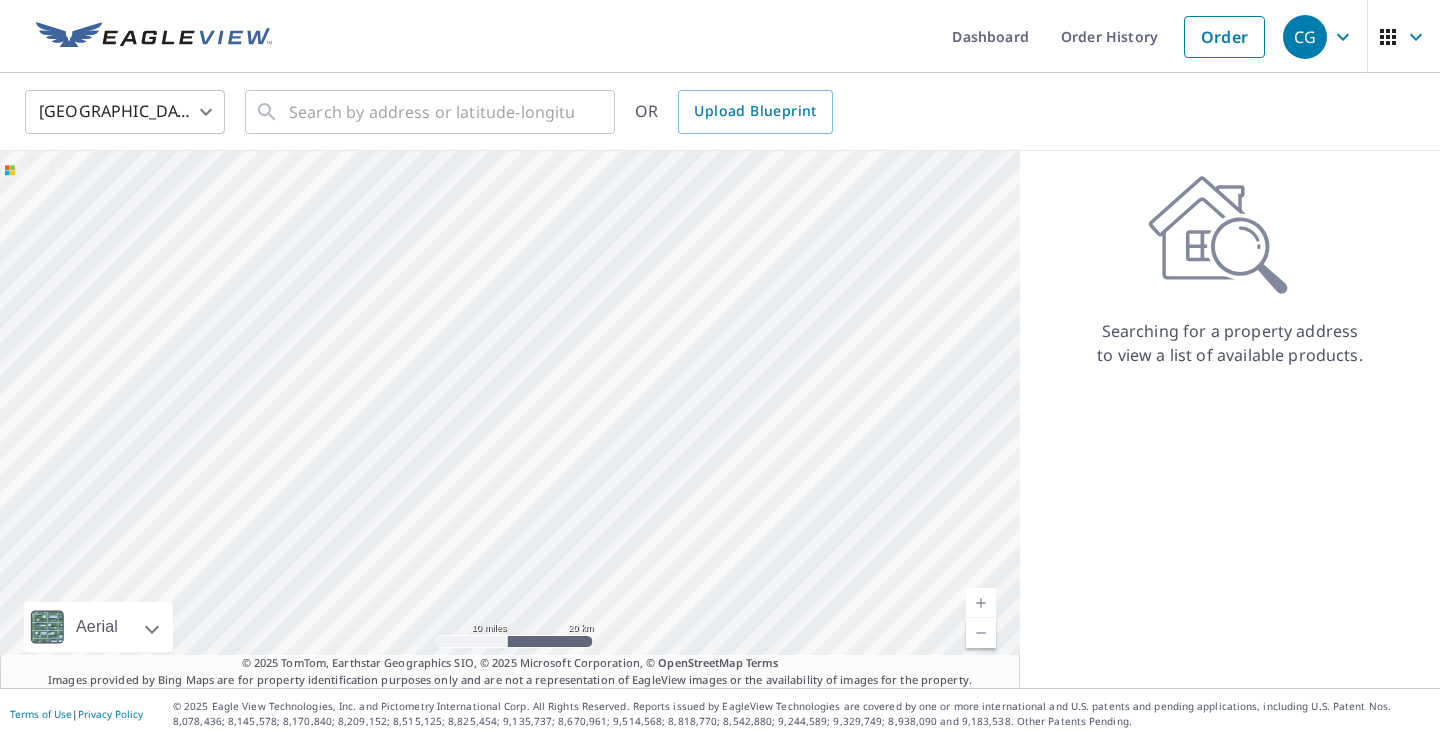 drag, startPoint x: 587, startPoint y: 454, endPoint x: 550, endPoint y: 668, distance: 217.17505 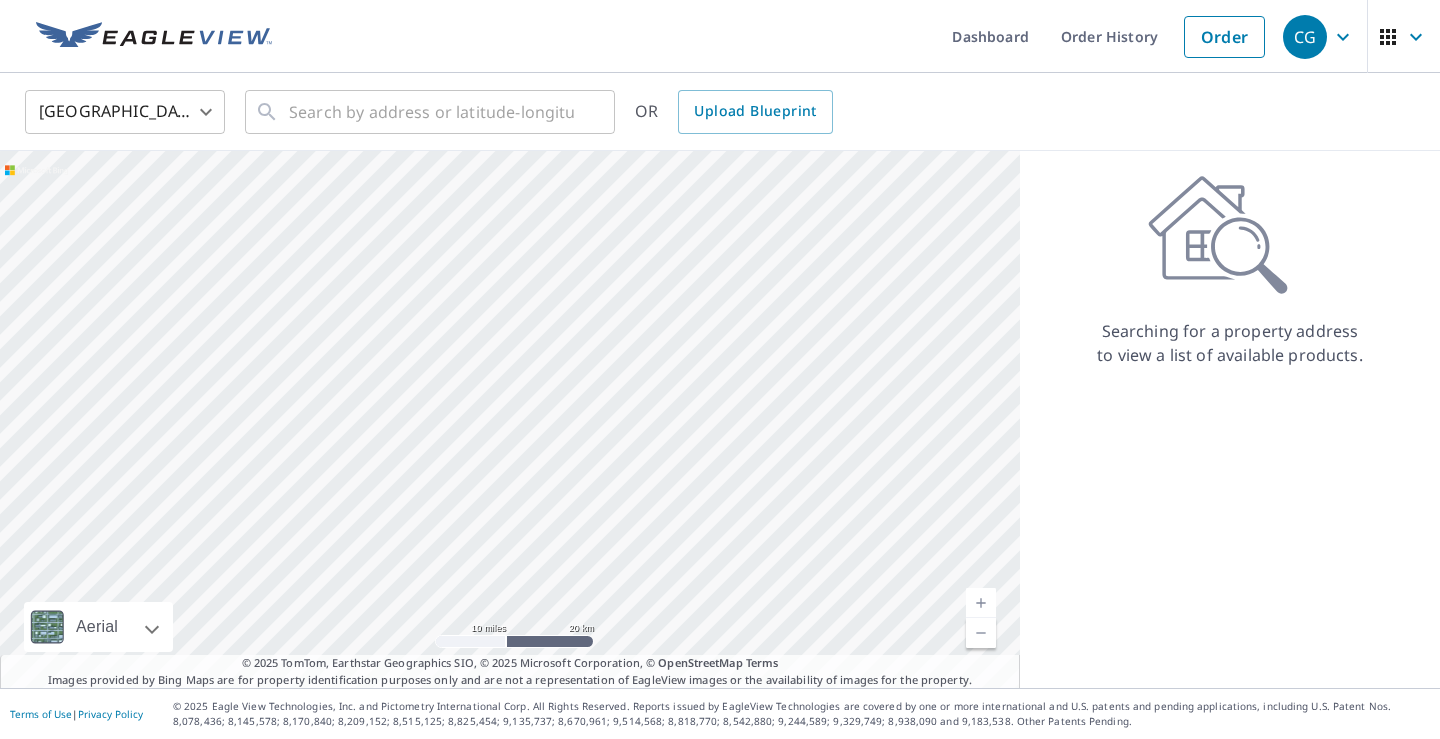drag, startPoint x: 602, startPoint y: 312, endPoint x: 599, endPoint y: 464, distance: 152.0296 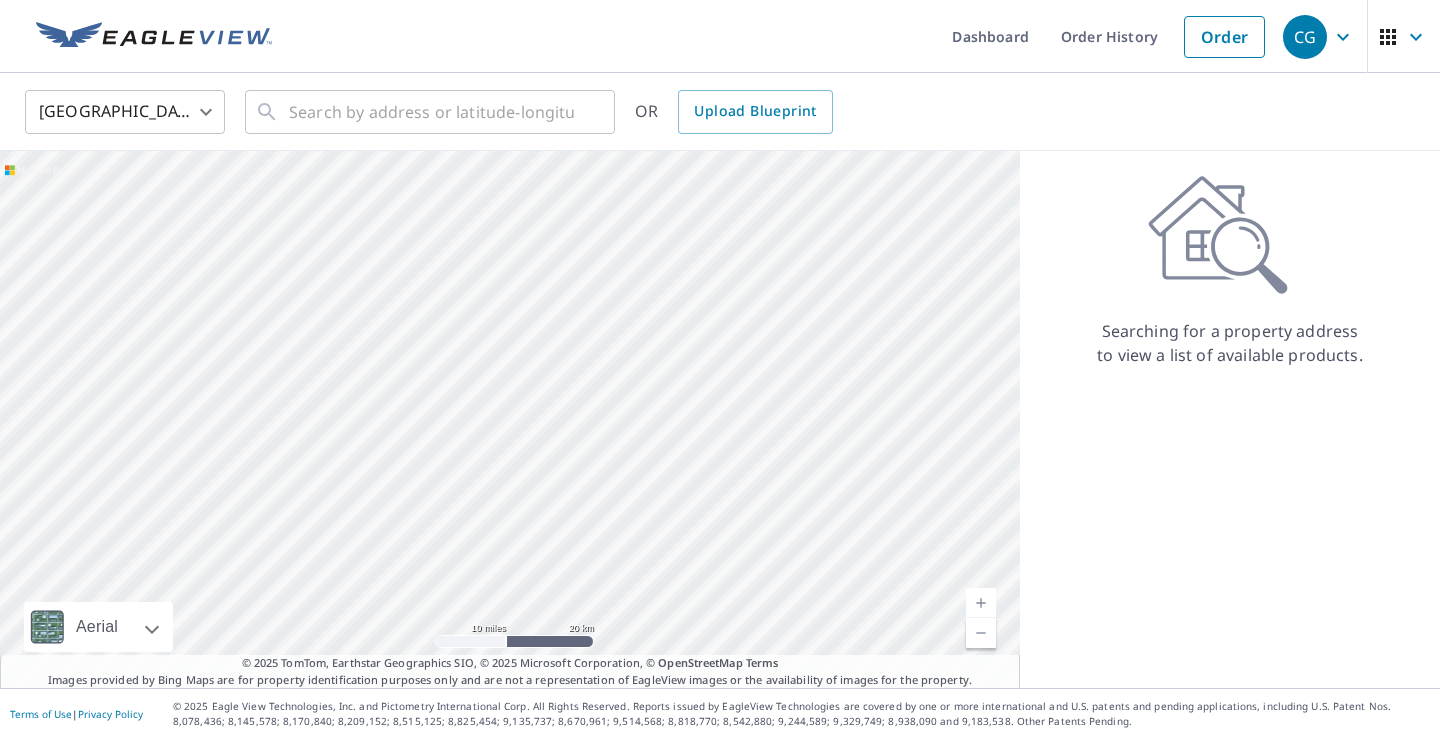 drag, startPoint x: 619, startPoint y: 388, endPoint x: 601, endPoint y: 510, distance: 123.32072 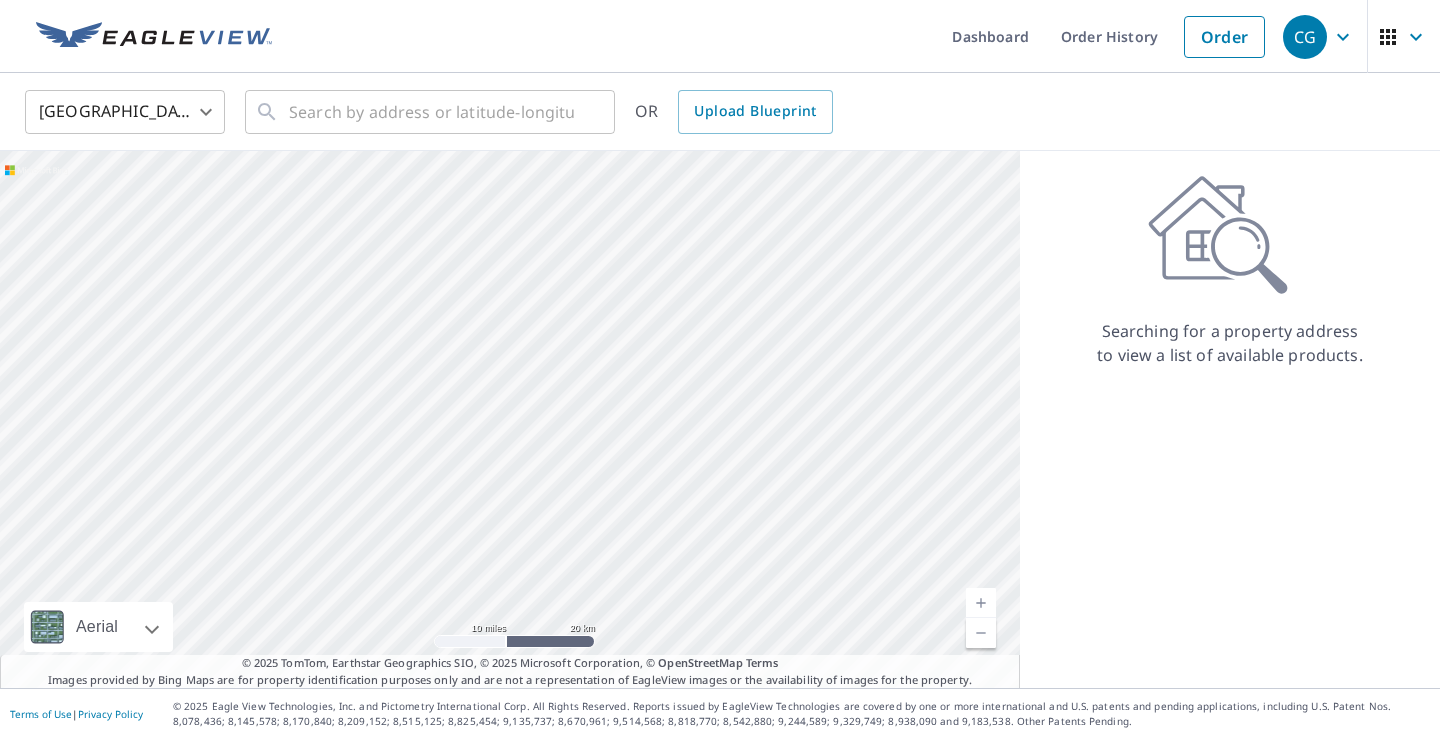 drag, startPoint x: 618, startPoint y: 302, endPoint x: 609, endPoint y: 508, distance: 206.1965 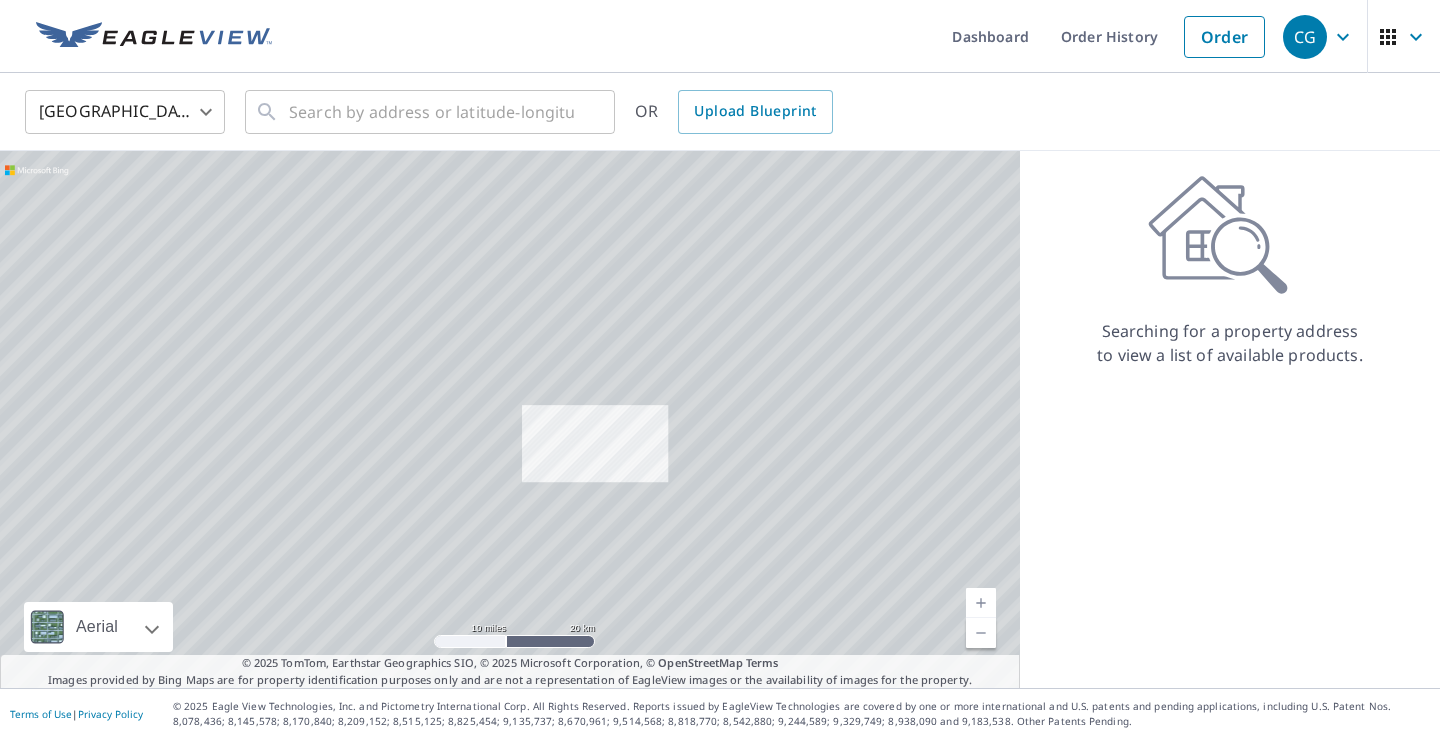 drag, startPoint x: 629, startPoint y: 316, endPoint x: 654, endPoint y: 449, distance: 135.32922 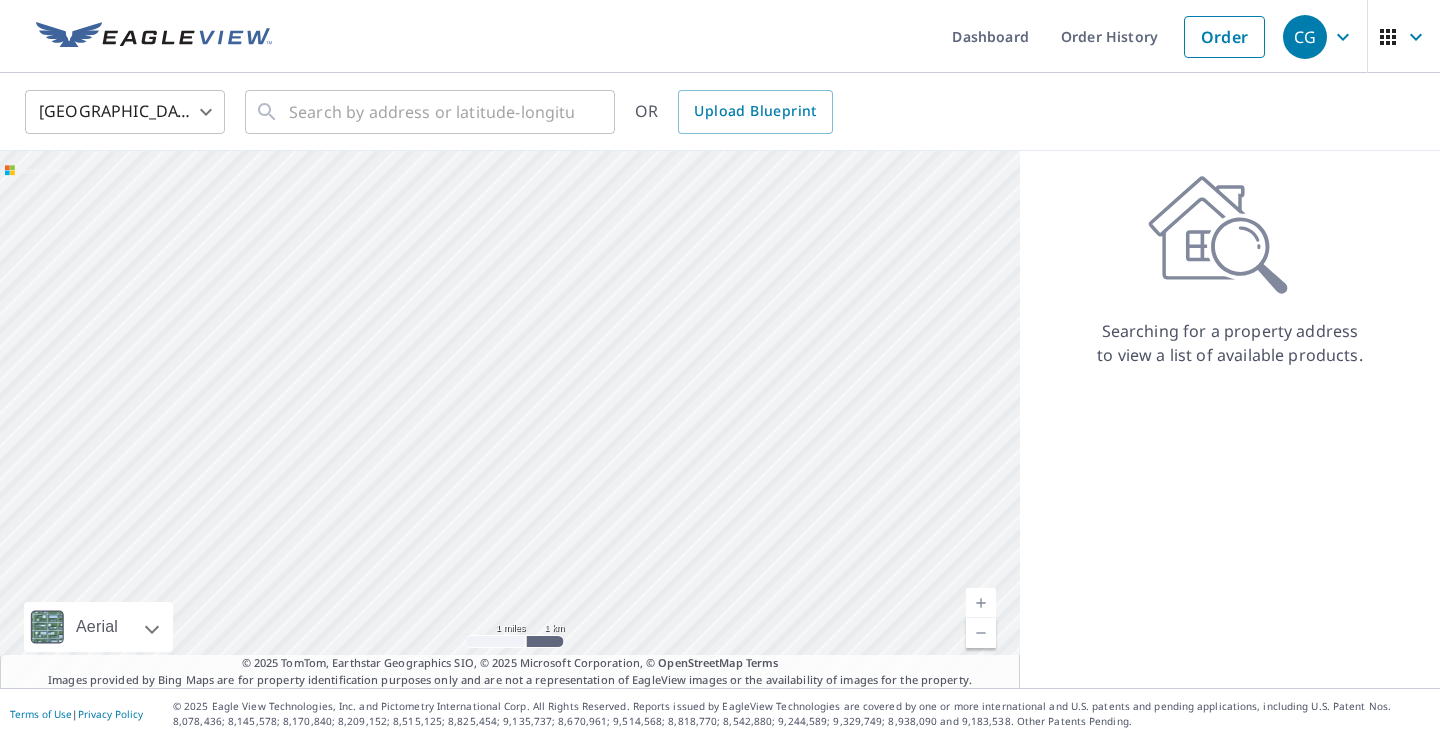 drag, startPoint x: 574, startPoint y: 377, endPoint x: 735, endPoint y: 449, distance: 176.3661 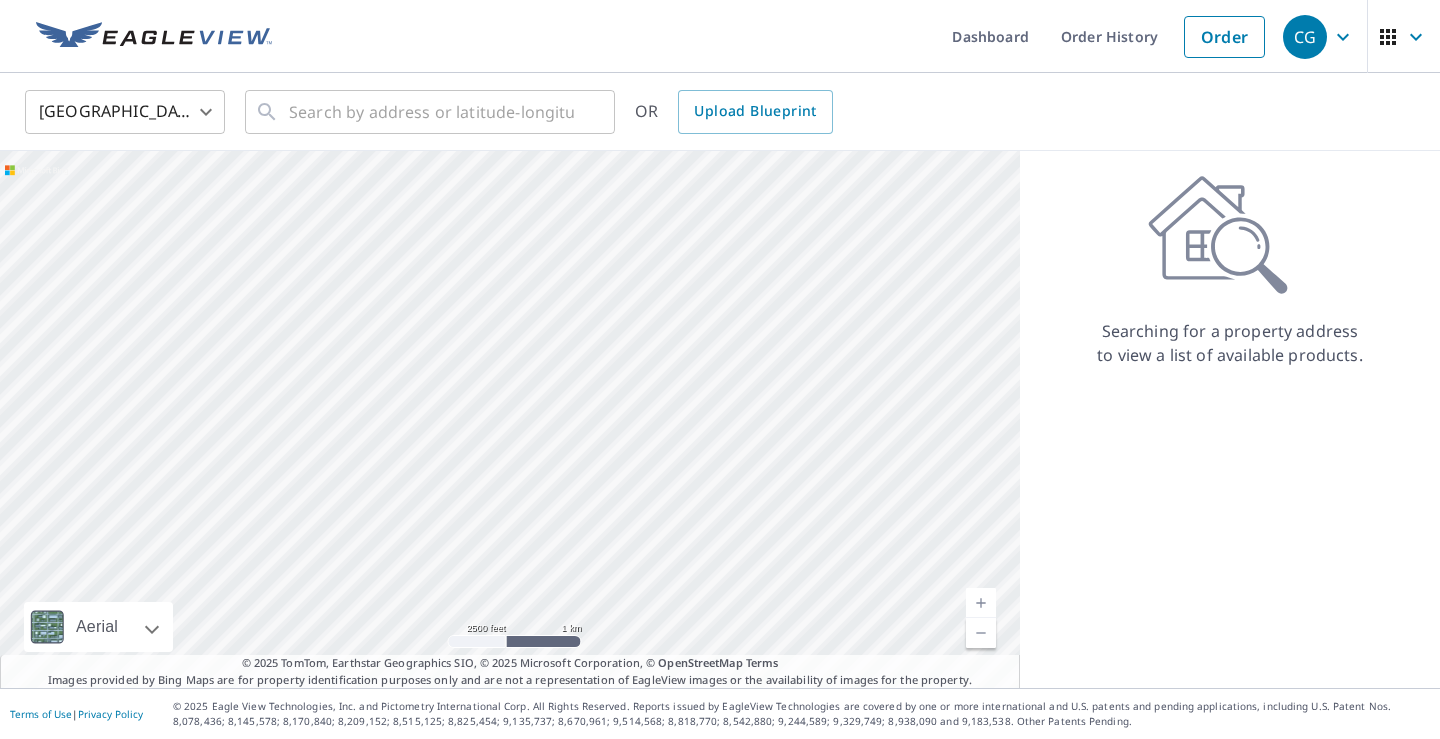 drag, startPoint x: 518, startPoint y: 270, endPoint x: 650, endPoint y: 450, distance: 223.2129 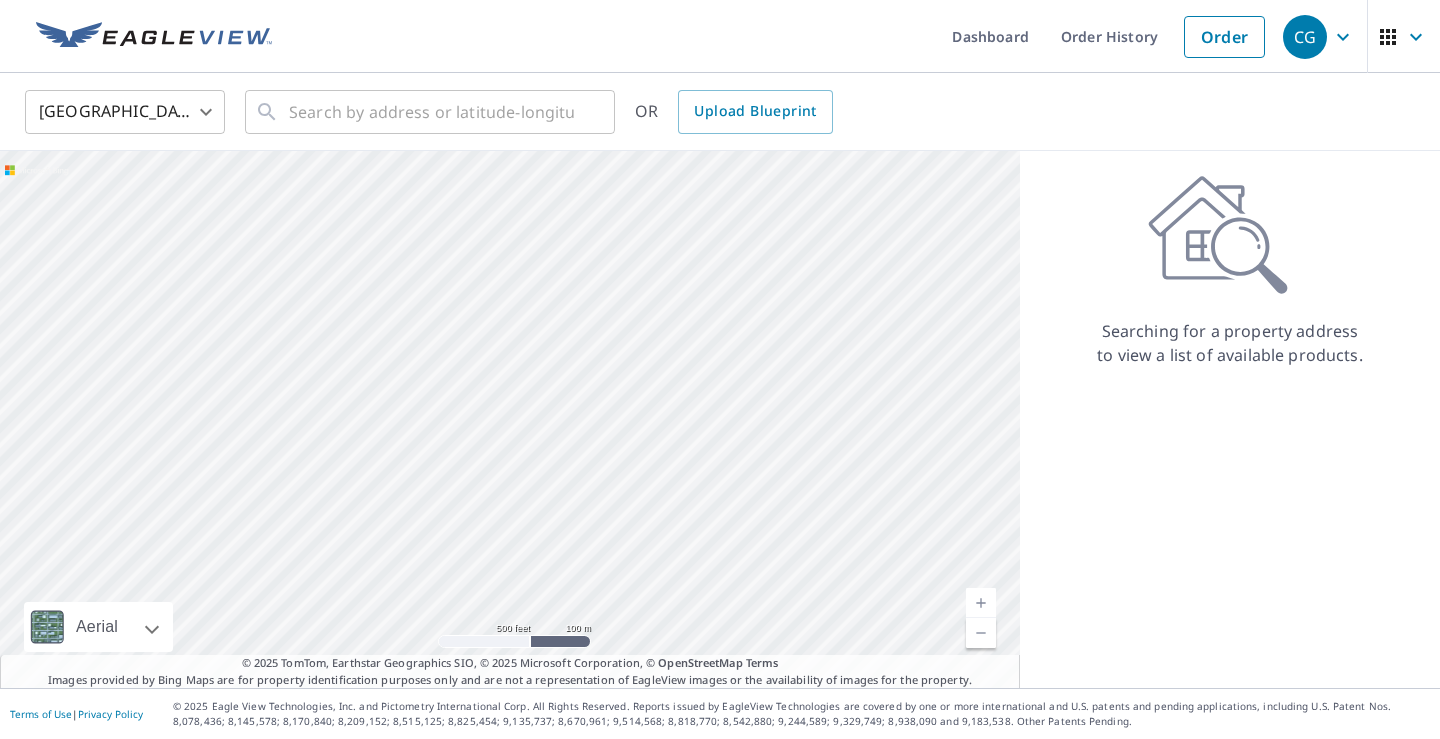drag, startPoint x: 554, startPoint y: 259, endPoint x: 684, endPoint y: 464, distance: 242.74472 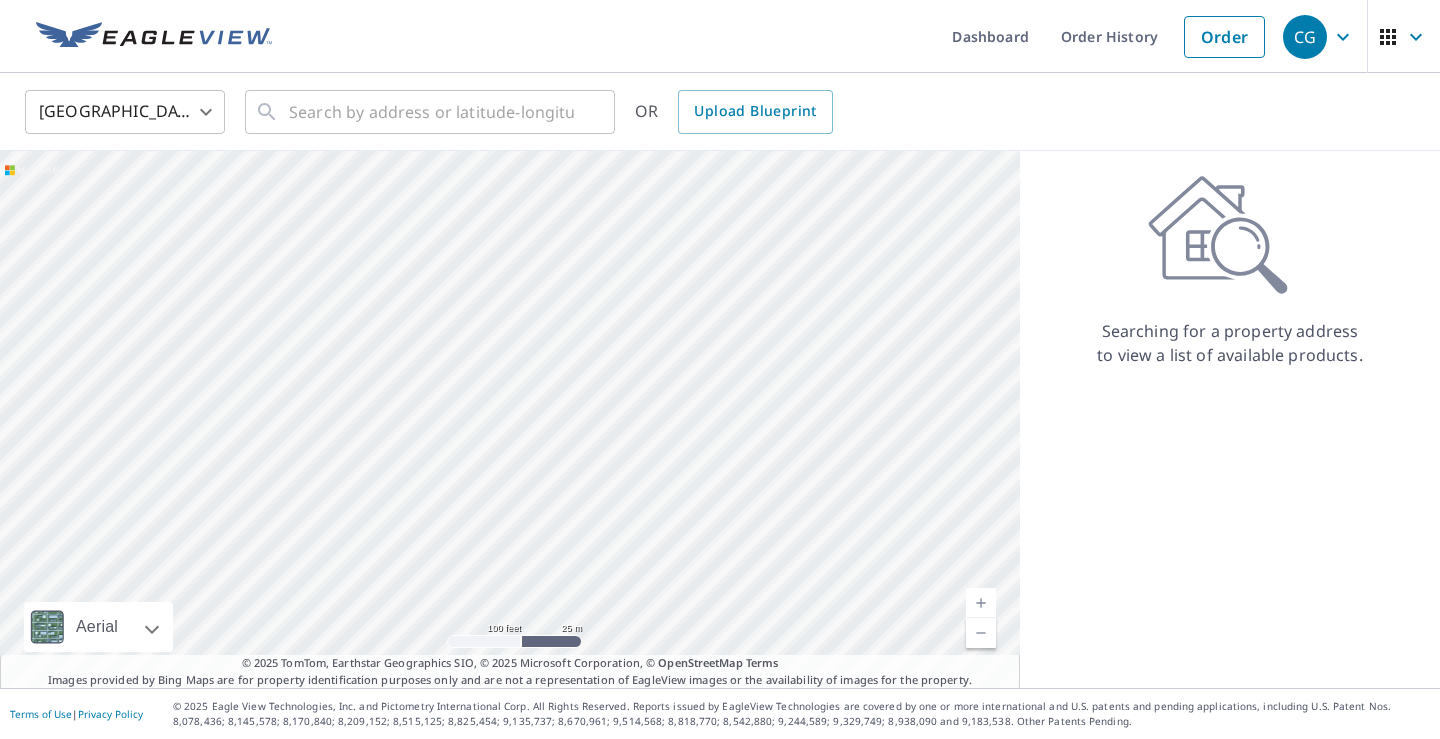 drag, startPoint x: 465, startPoint y: 333, endPoint x: 580, endPoint y: 391, distance: 128.7983 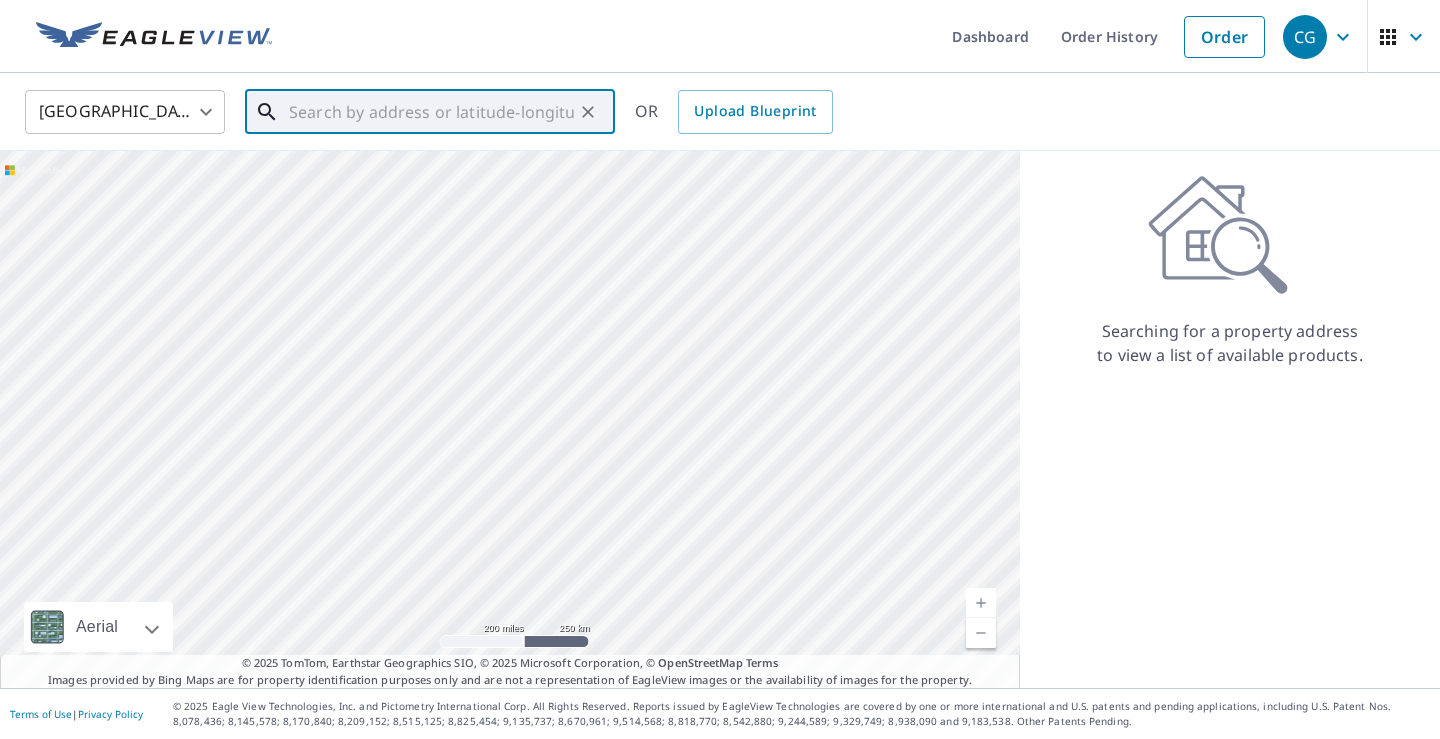 click at bounding box center (431, 112) 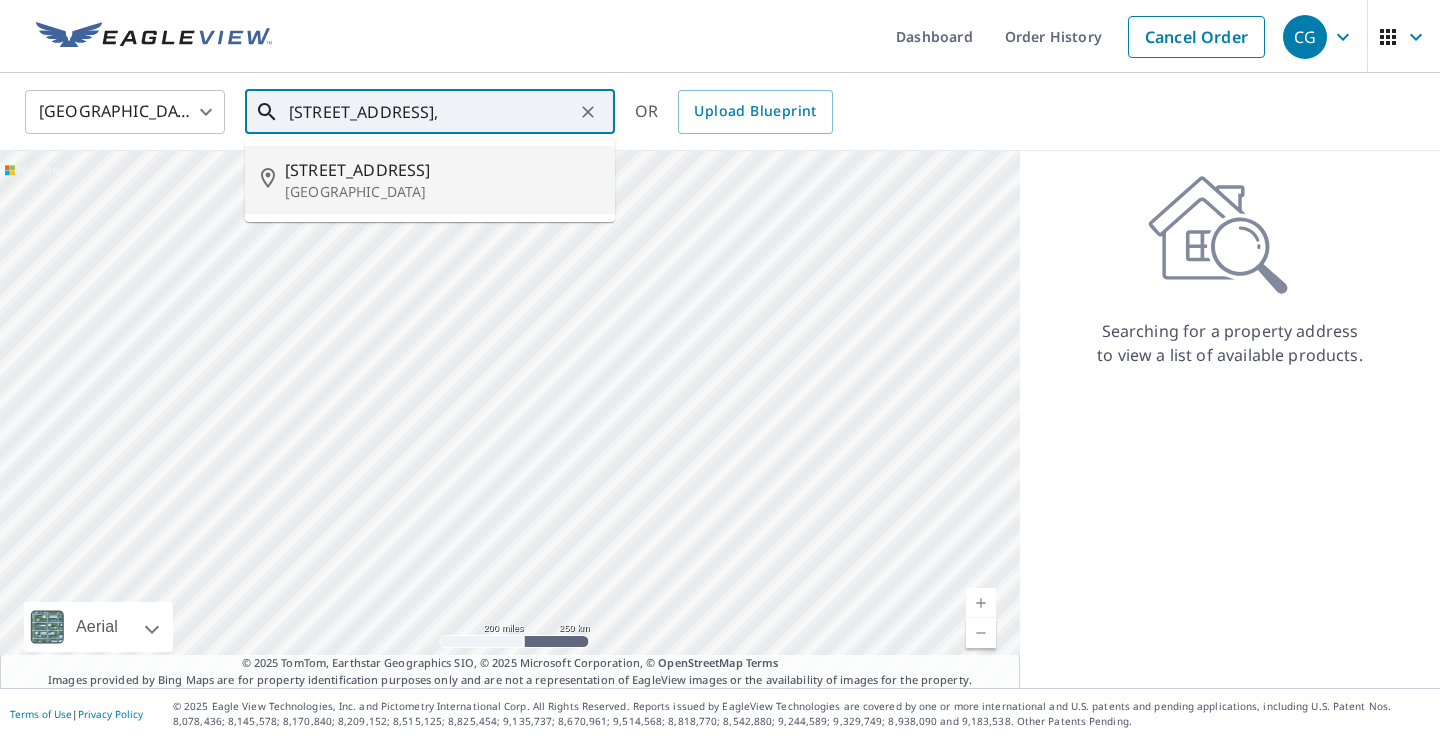 click on "7505 Fernbrook Ln N" at bounding box center [442, 170] 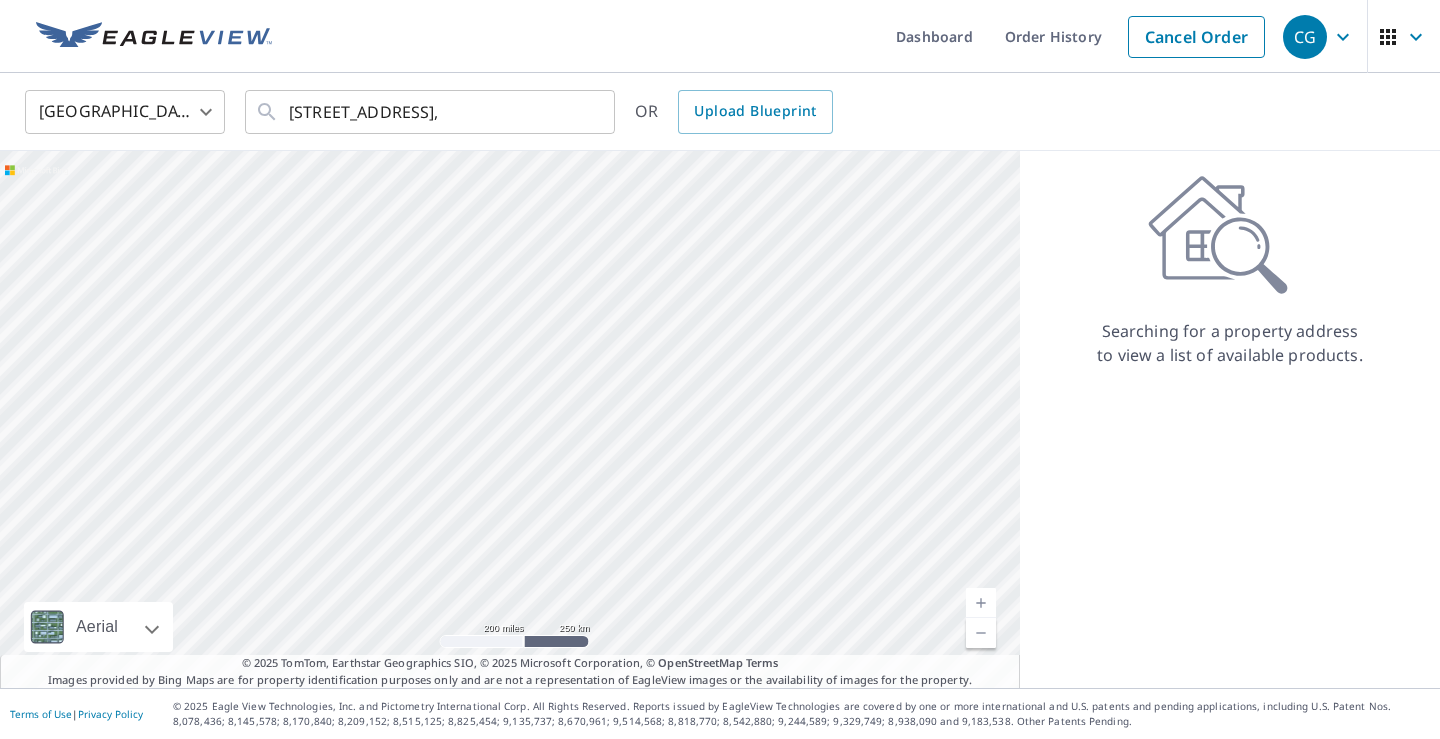 type on "7505 Fernbrook Ln N Maple Grove, MN 55311" 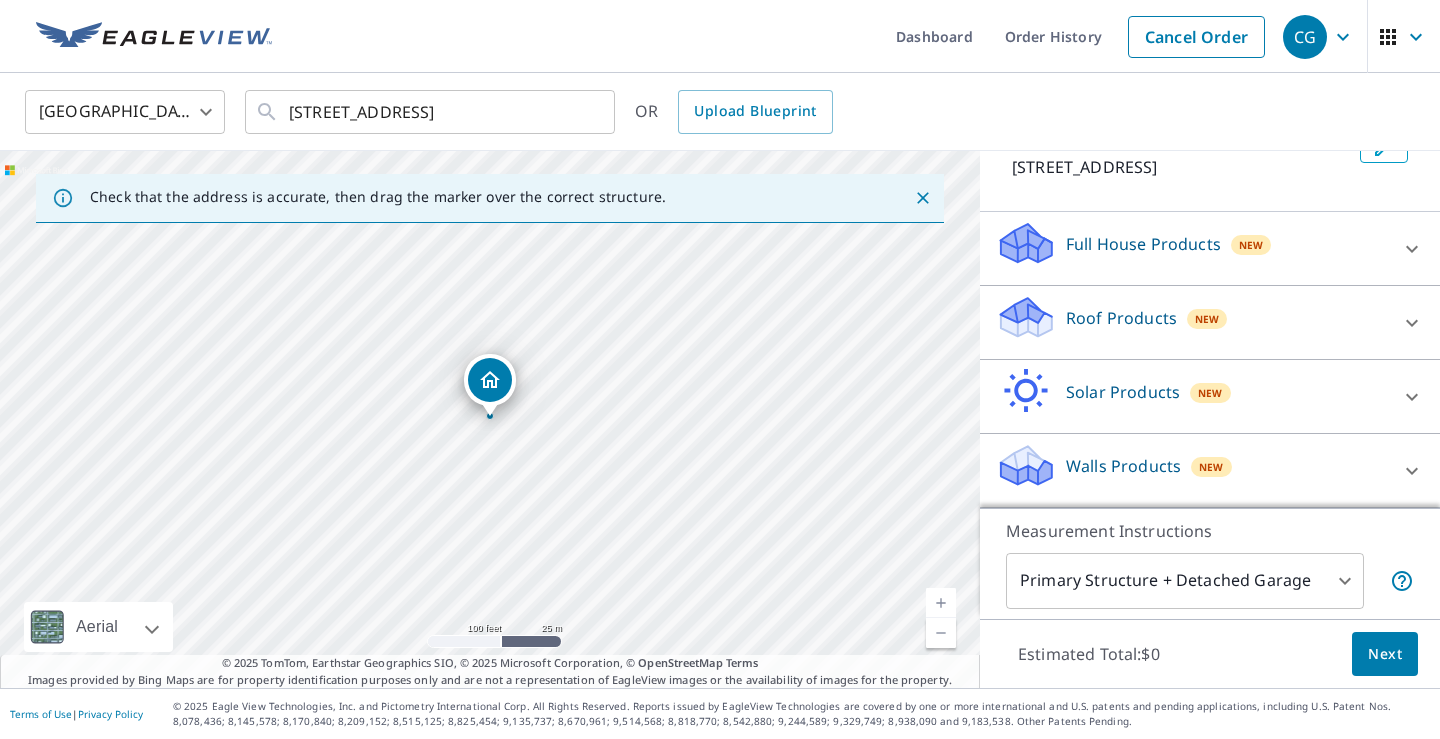 scroll, scrollTop: 170, scrollLeft: 0, axis: vertical 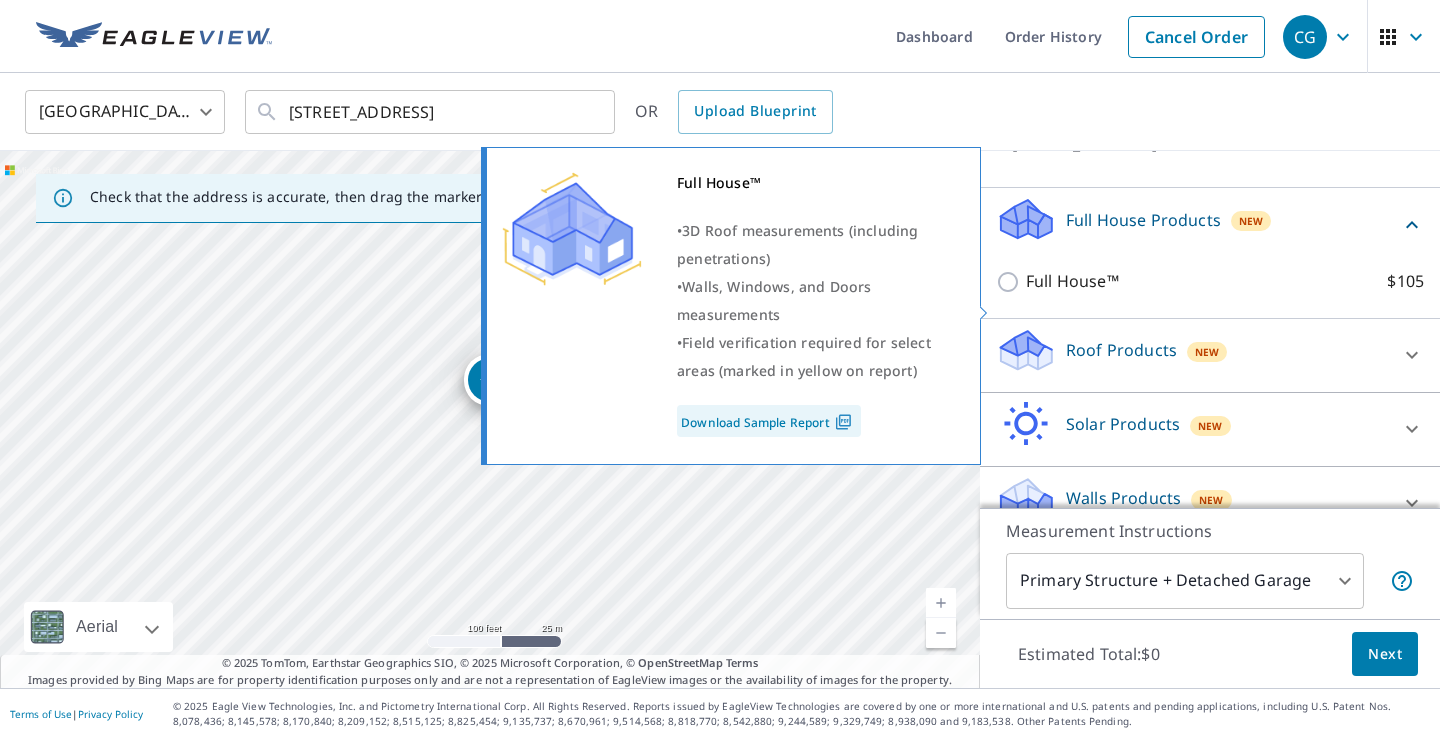 click on "Full House™ $105" at bounding box center (1011, 282) 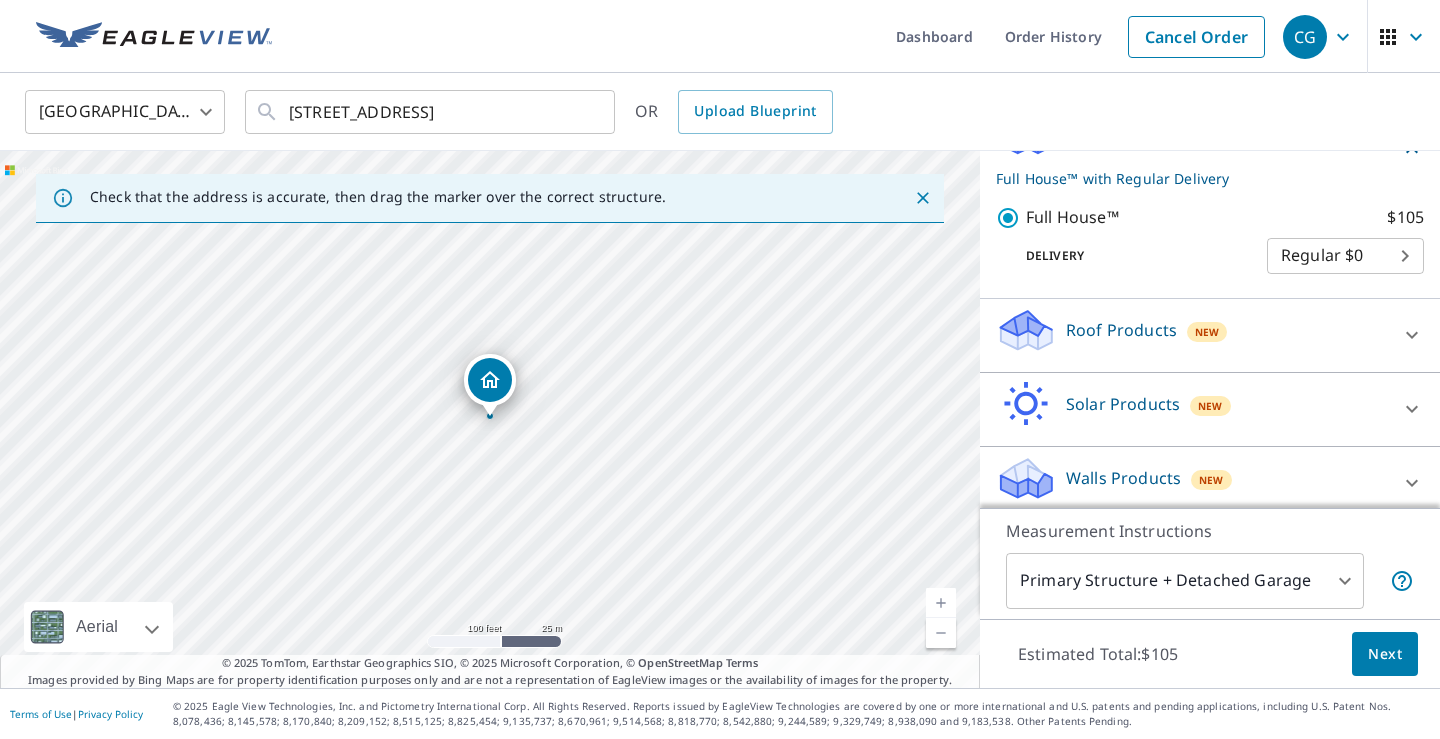 scroll, scrollTop: 292, scrollLeft: 0, axis: vertical 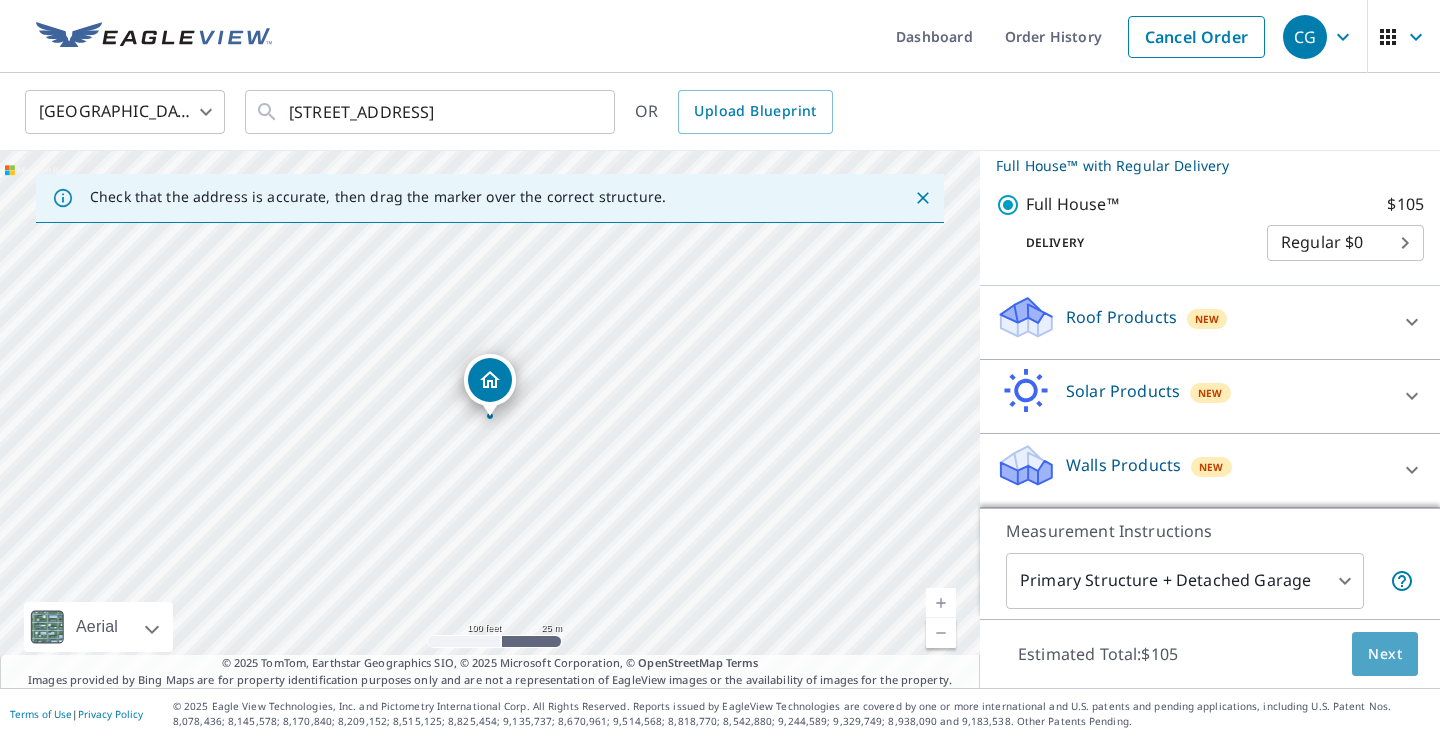 click on "Next" at bounding box center [1385, 654] 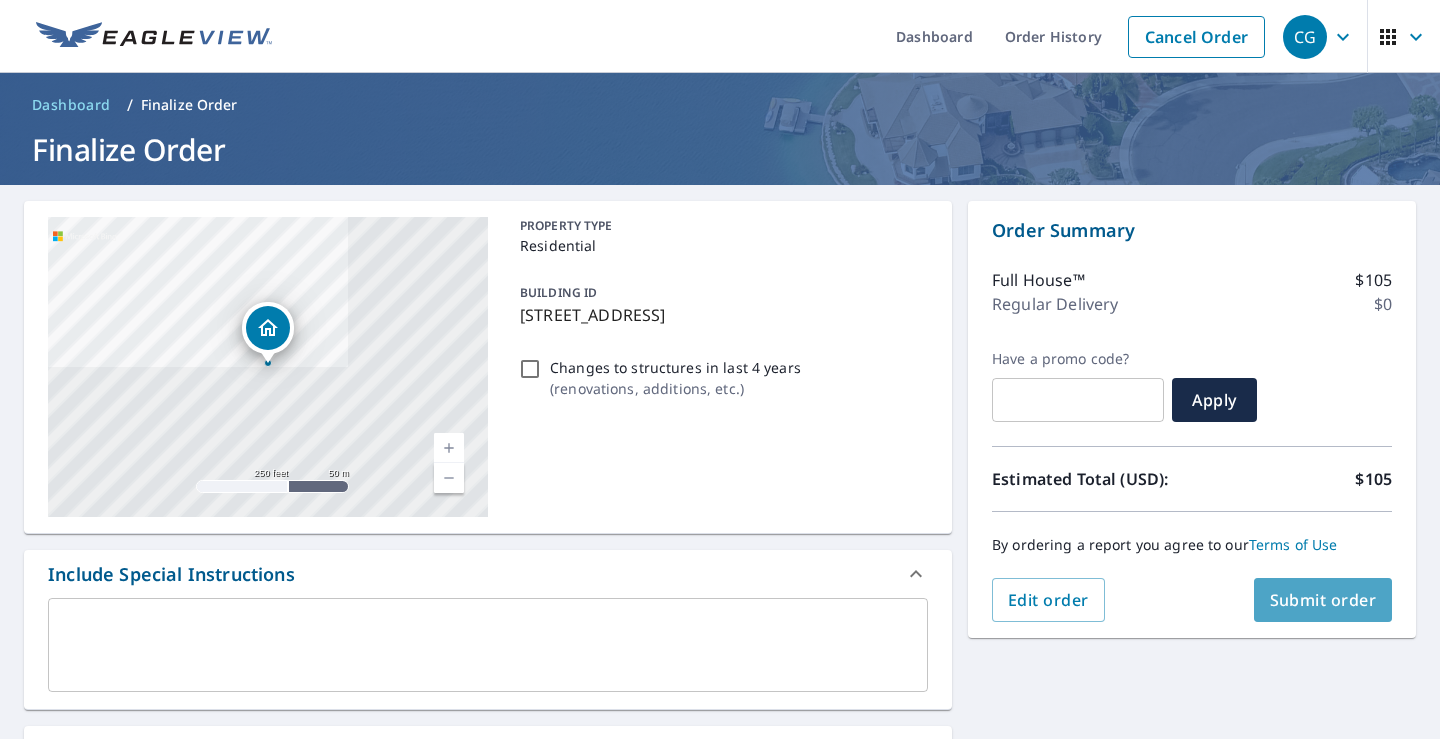 click on "Submit order" at bounding box center [1323, 600] 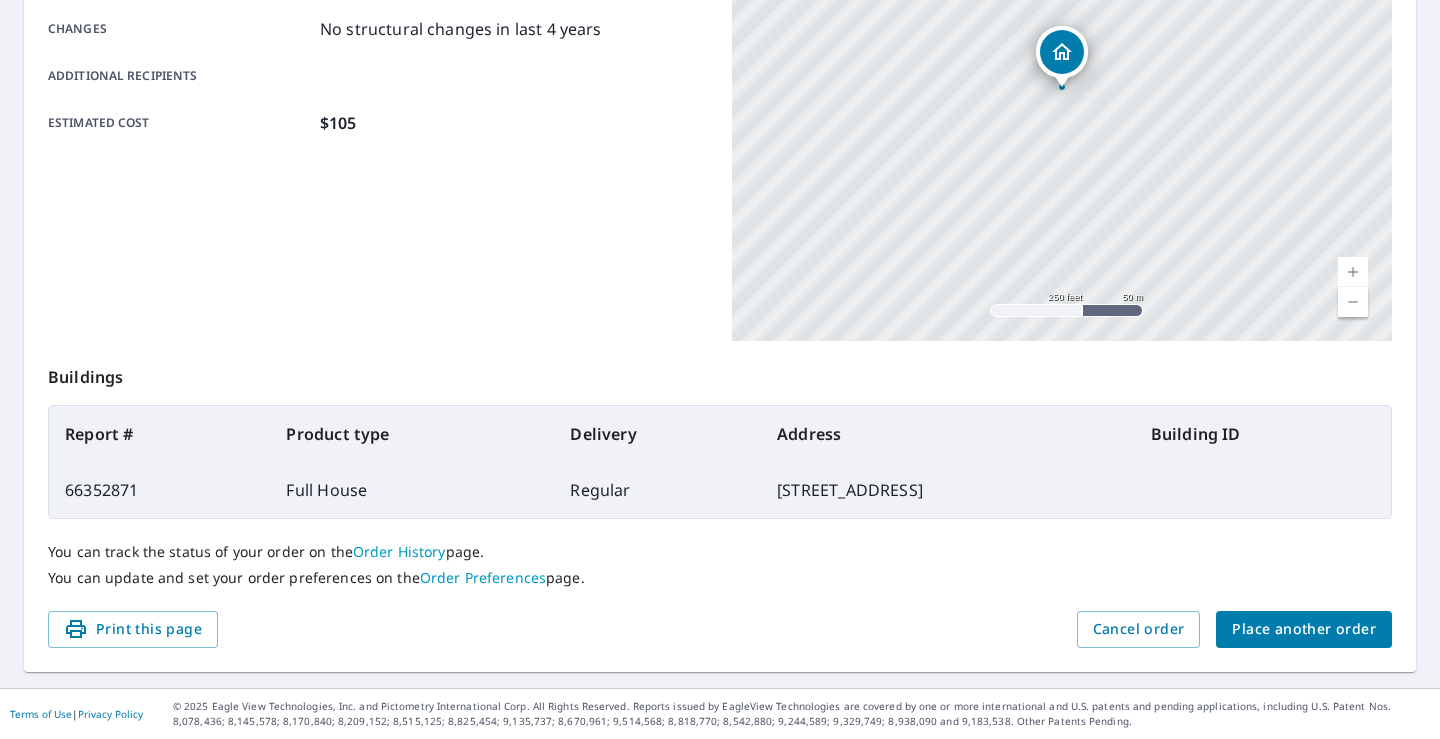 scroll, scrollTop: 0, scrollLeft: 0, axis: both 